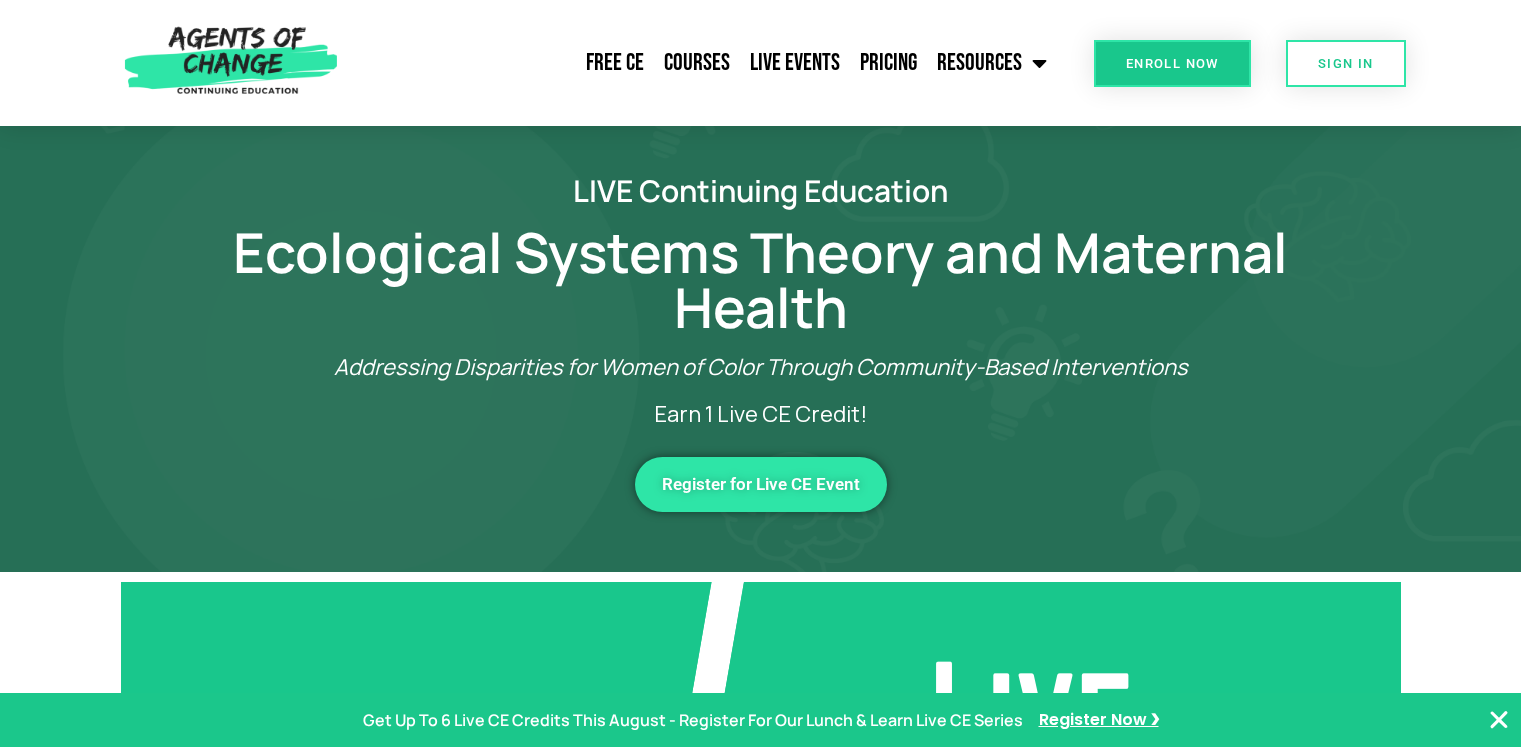 scroll, scrollTop: 0, scrollLeft: 0, axis: both 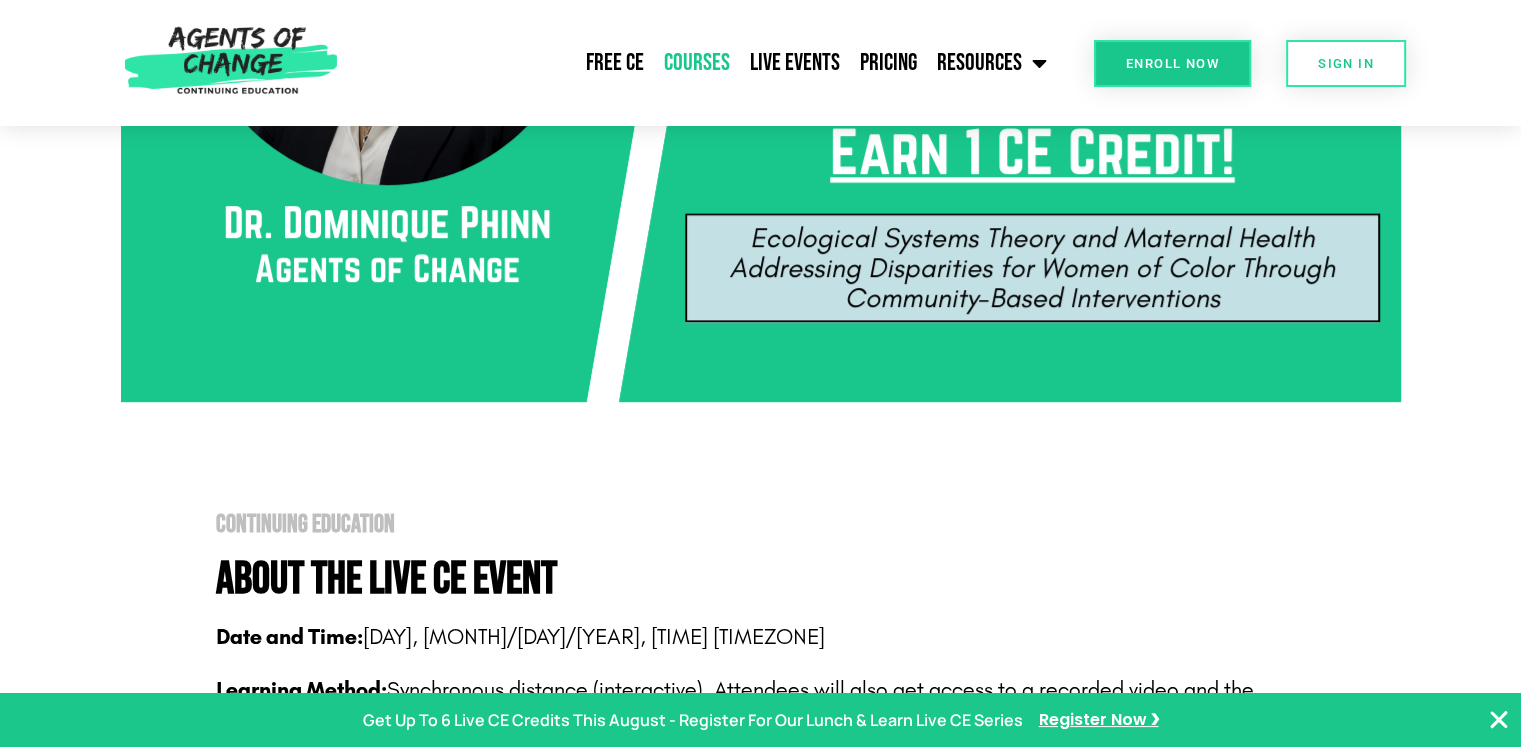 click on "Courses" 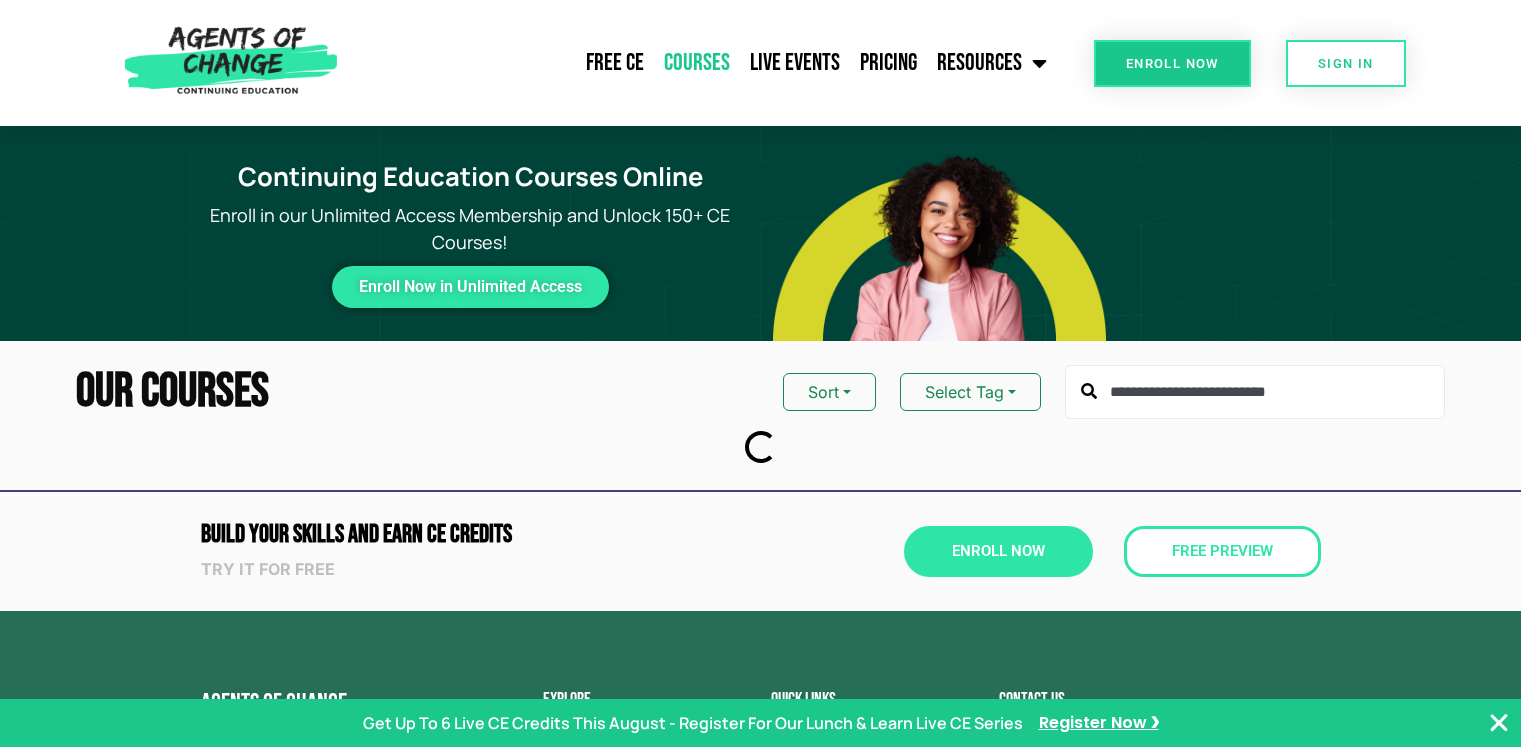 scroll, scrollTop: 0, scrollLeft: 0, axis: both 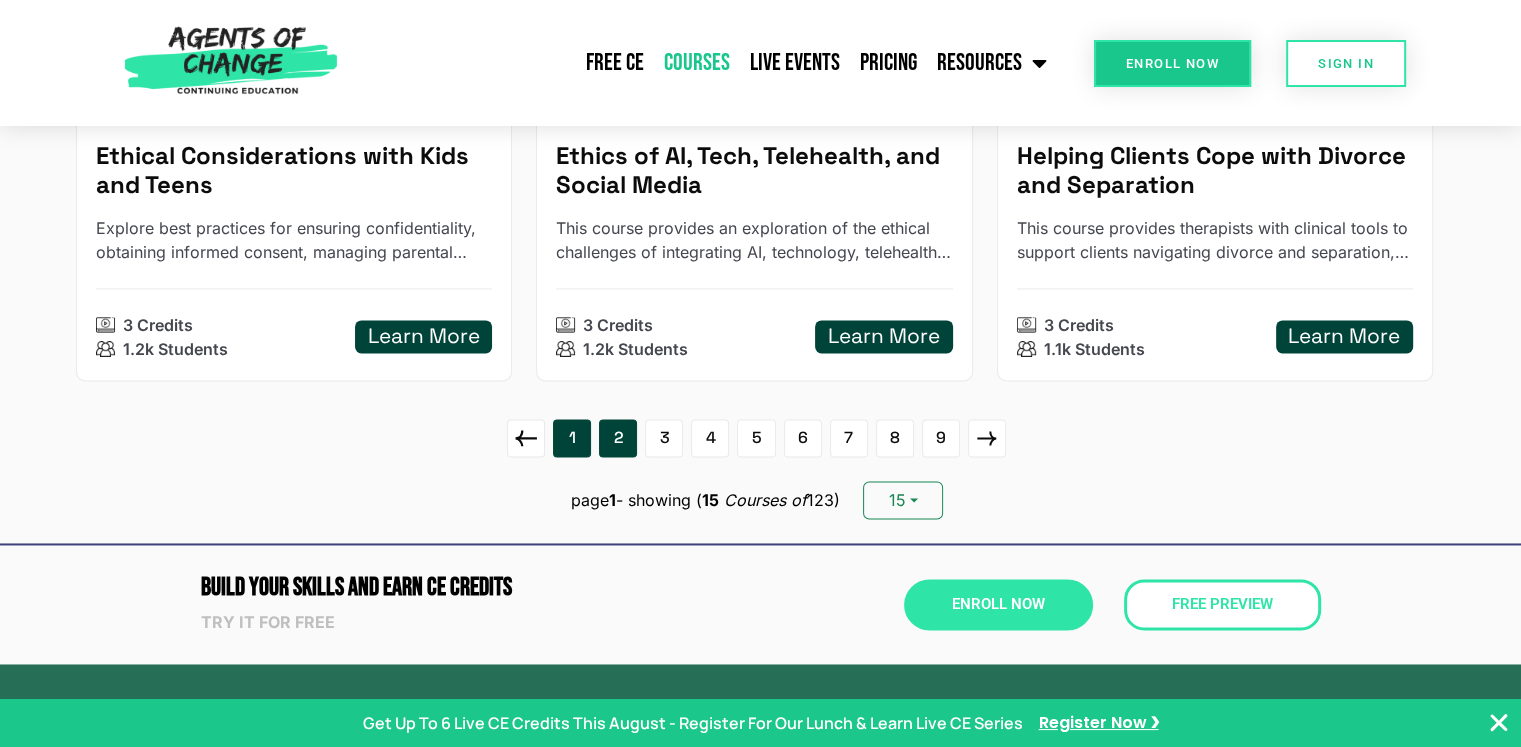 click on "2" at bounding box center (618, 438) 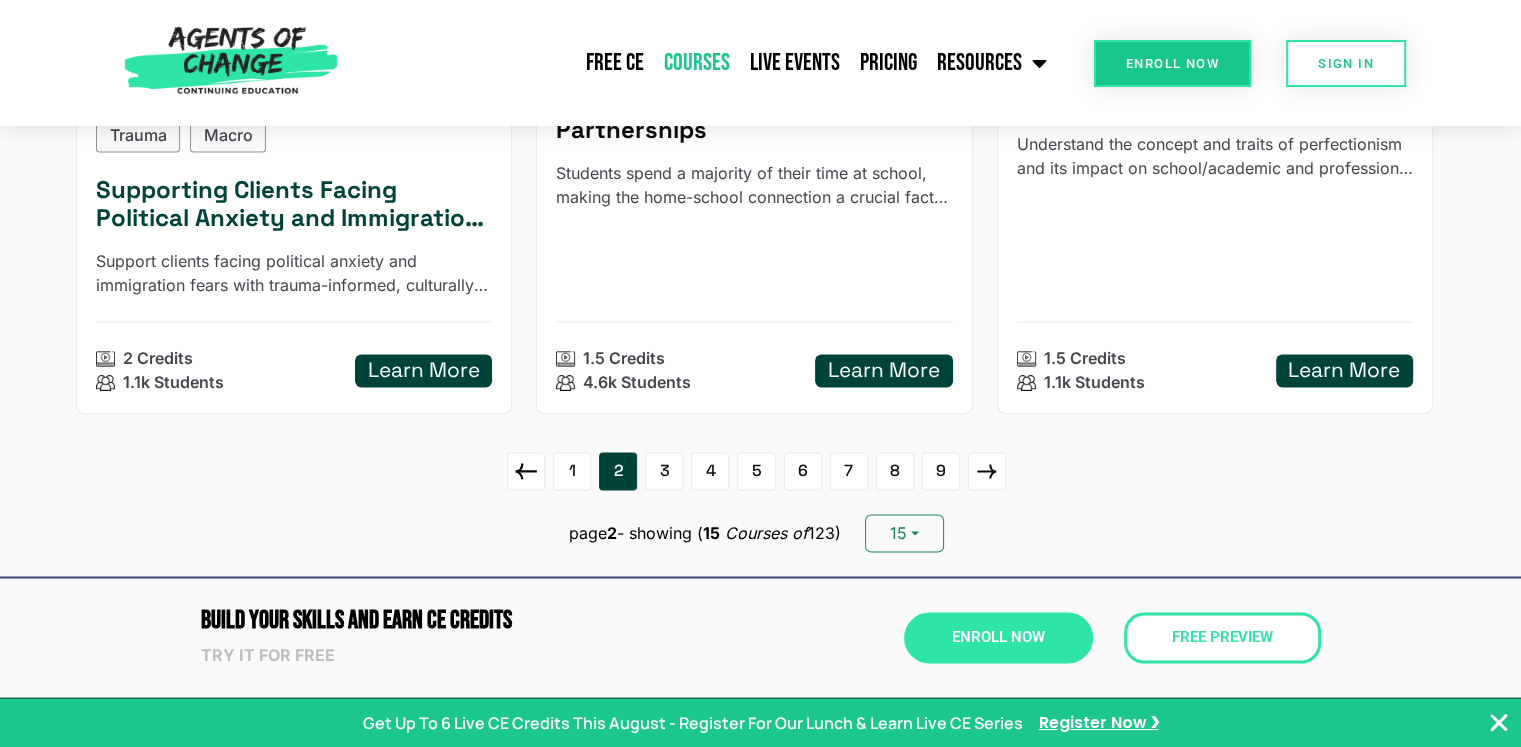 scroll, scrollTop: 3100, scrollLeft: 0, axis: vertical 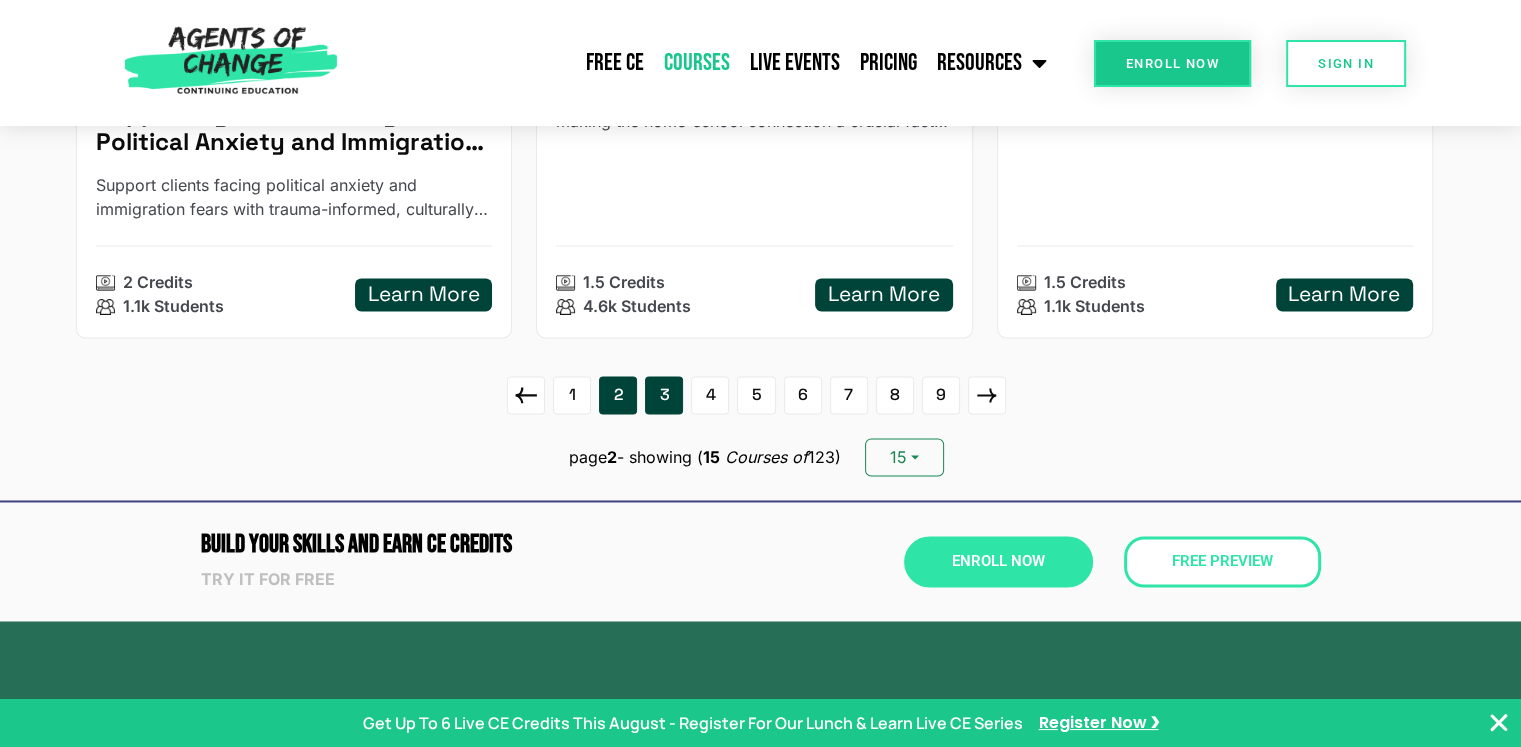 click on "3" at bounding box center (664, 395) 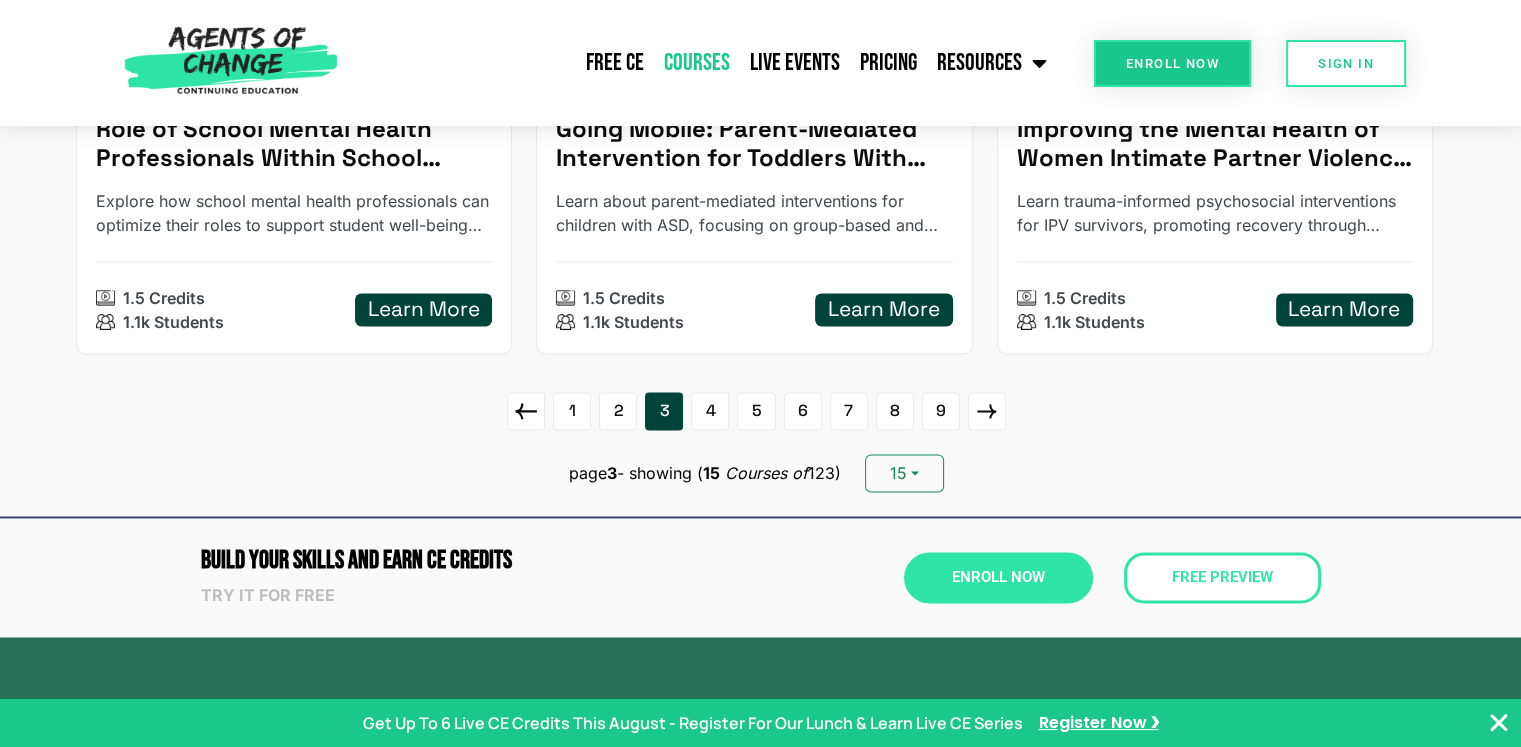 scroll, scrollTop: 3000, scrollLeft: 0, axis: vertical 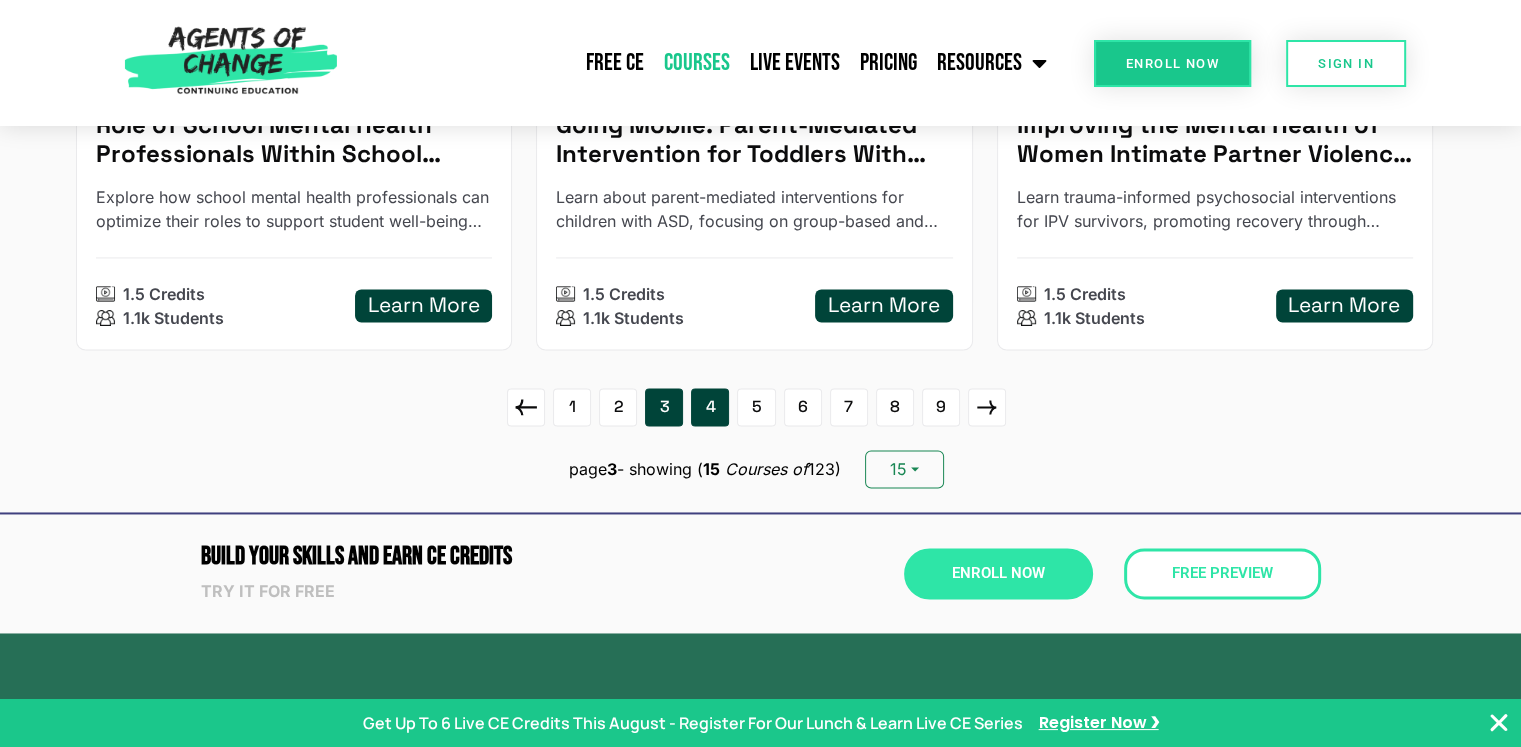 click on "4" at bounding box center [710, 407] 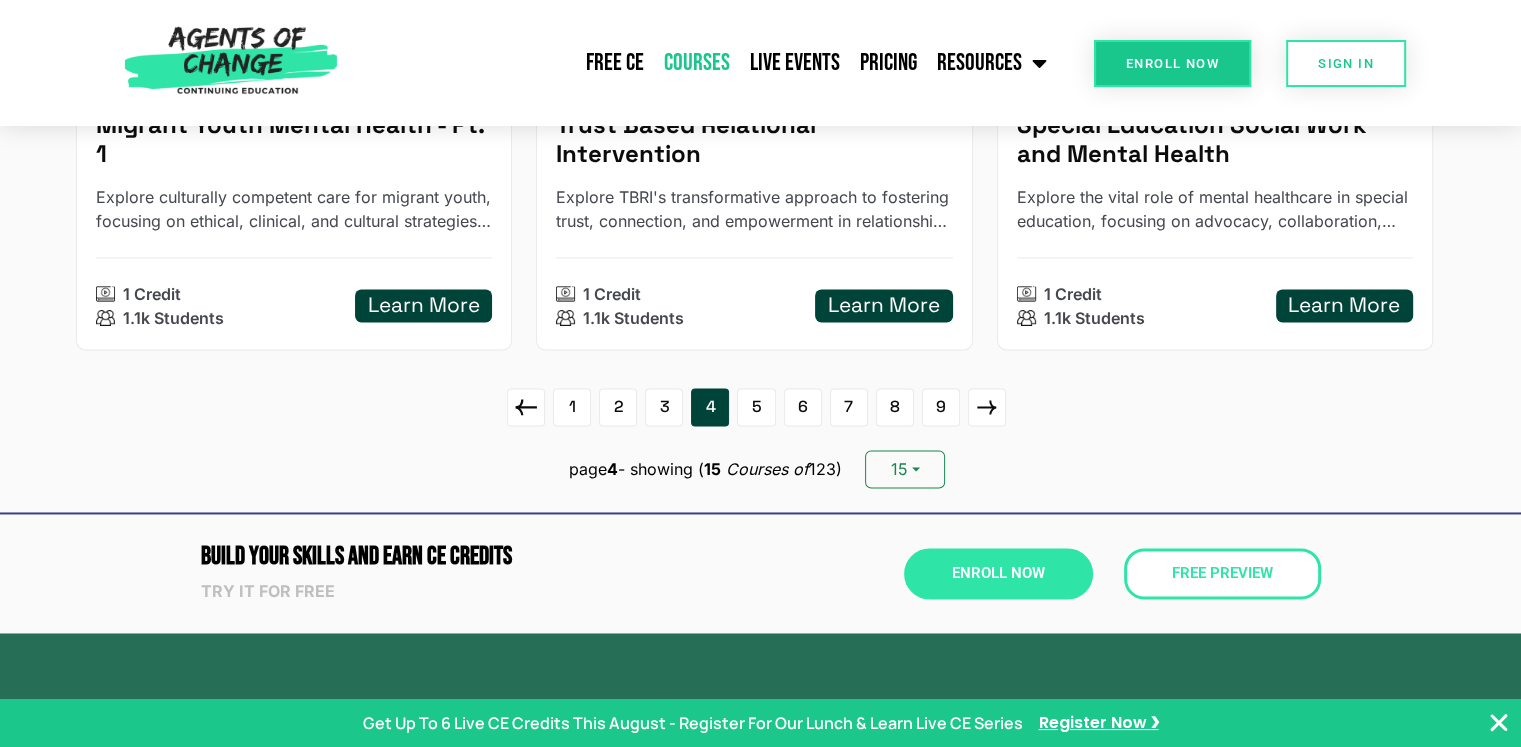 scroll, scrollTop: 2900, scrollLeft: 0, axis: vertical 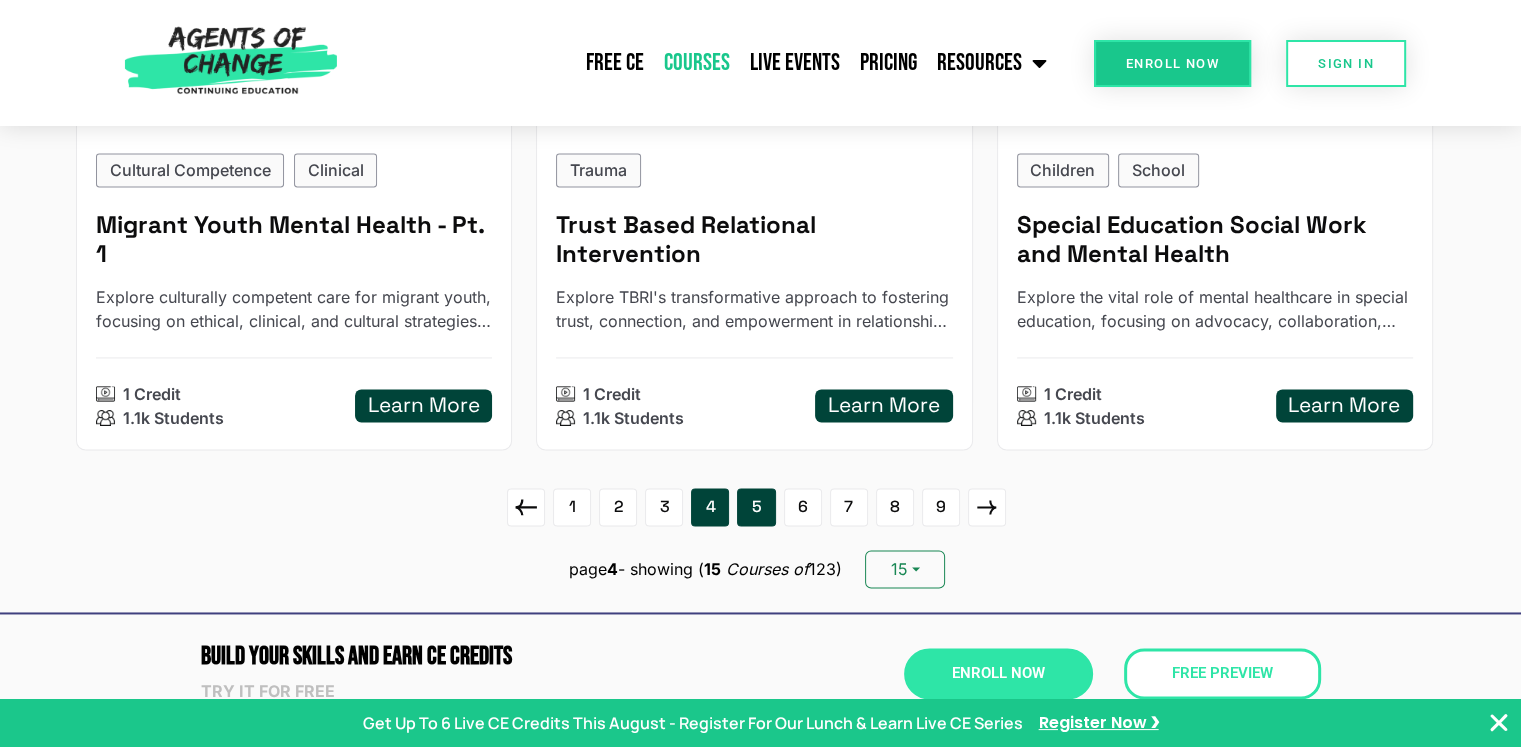 click on "5" at bounding box center (756, 507) 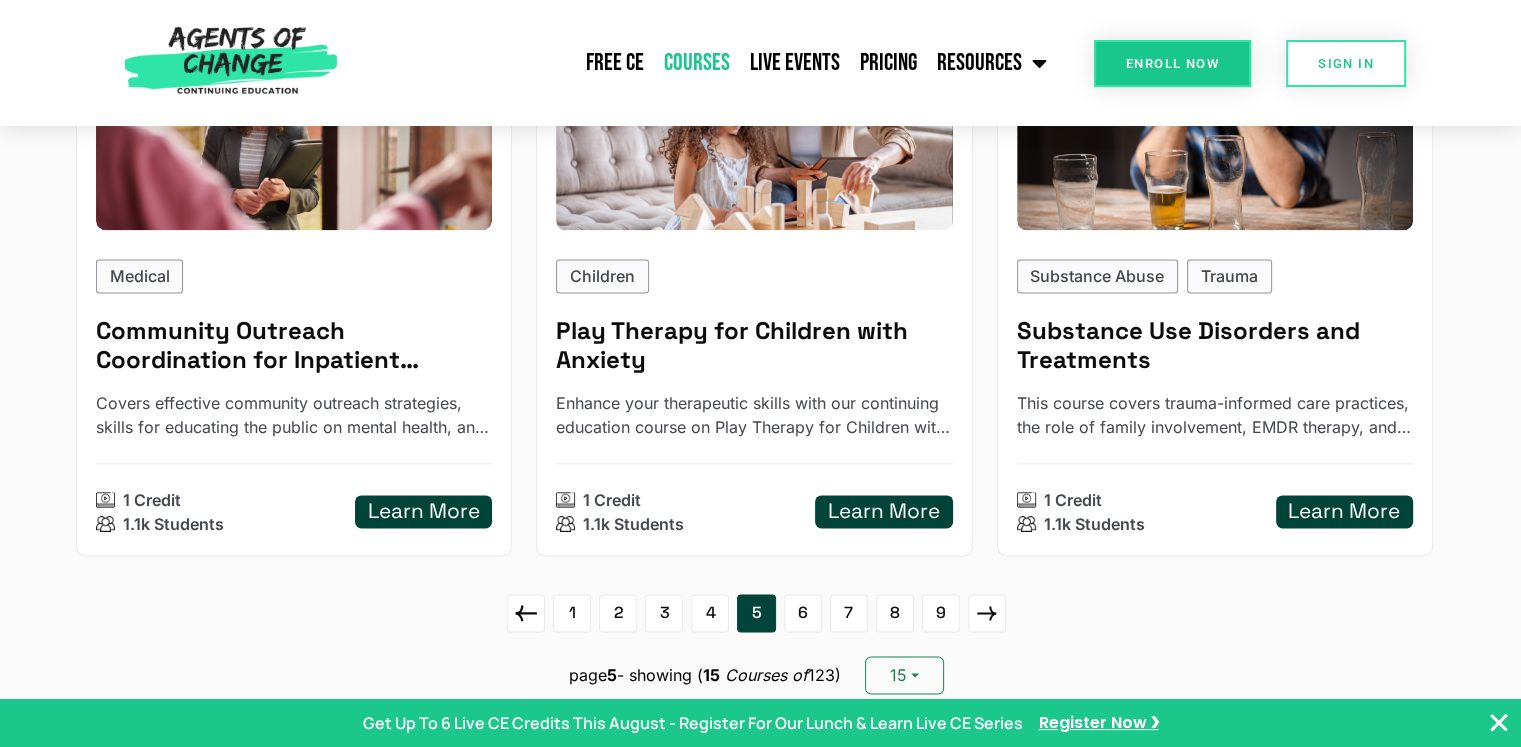 scroll, scrollTop: 2800, scrollLeft: 0, axis: vertical 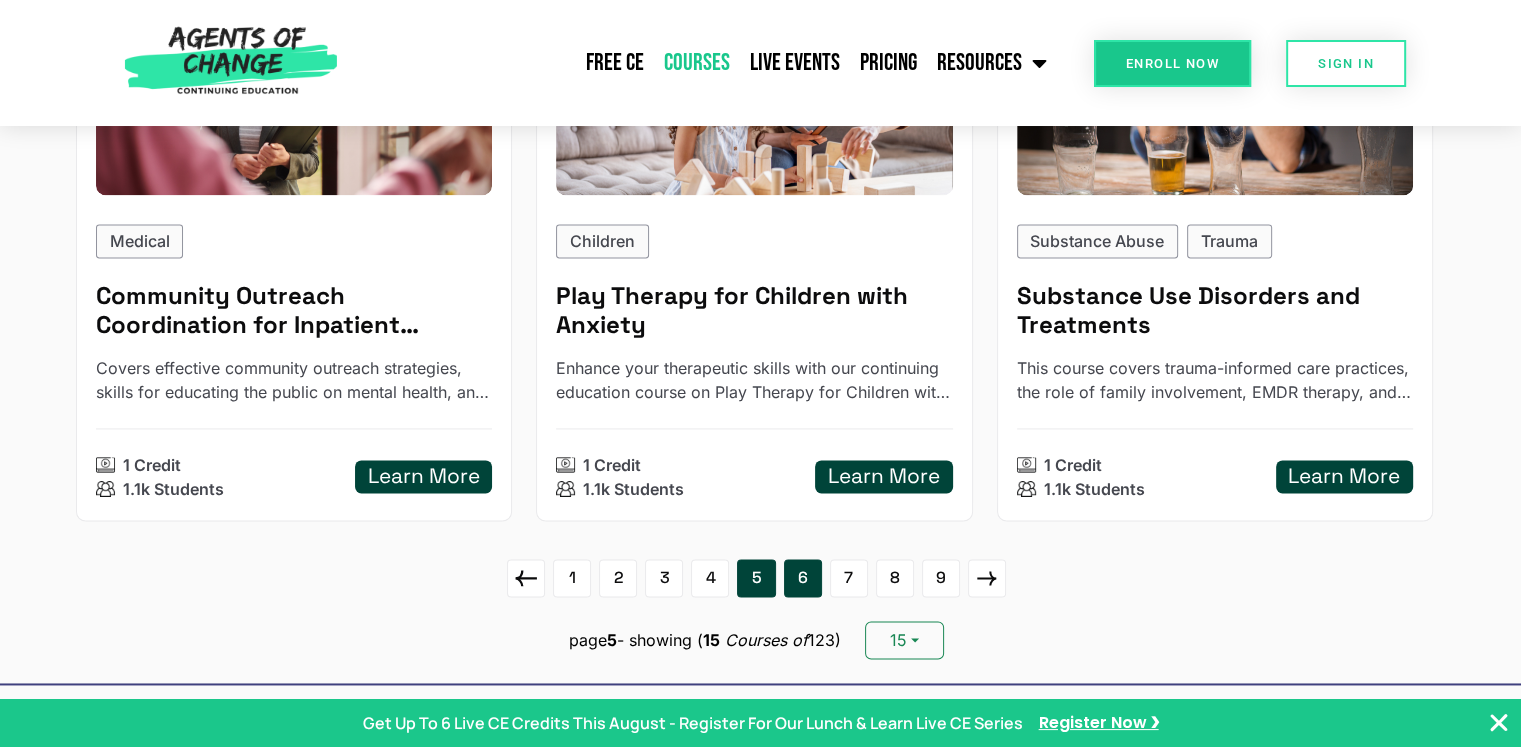 click on "6" at bounding box center (803, 578) 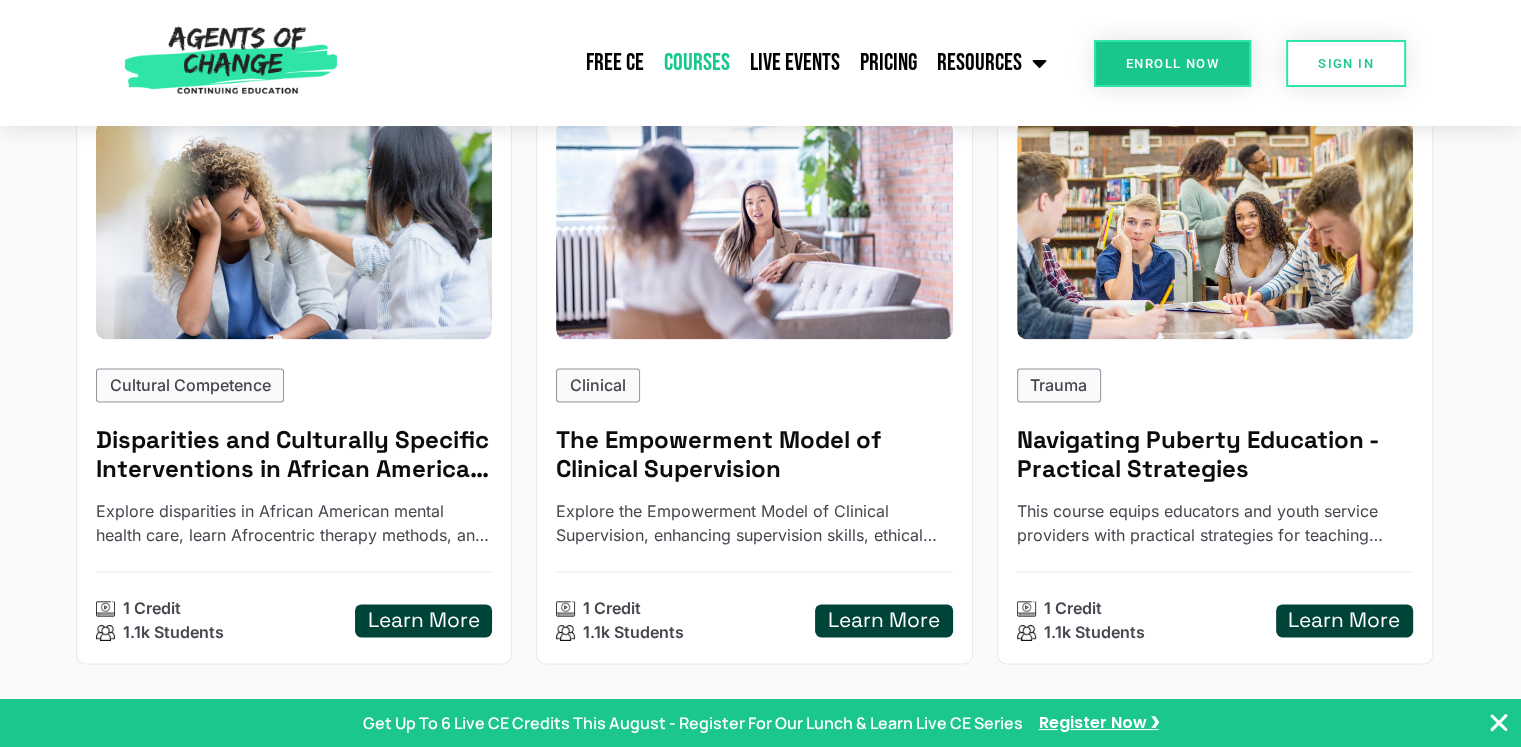 scroll, scrollTop: 2800, scrollLeft: 0, axis: vertical 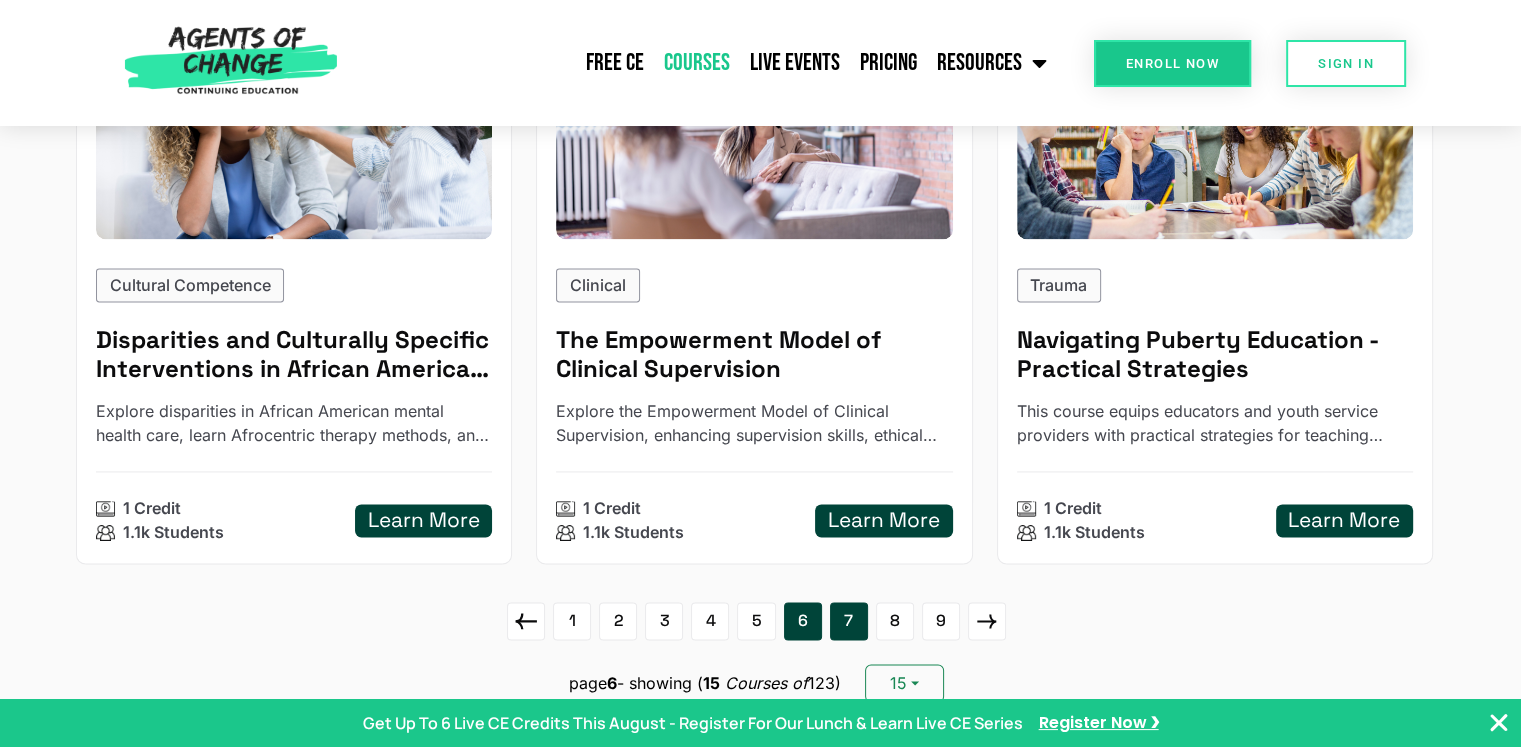 click on "7" at bounding box center [849, 621] 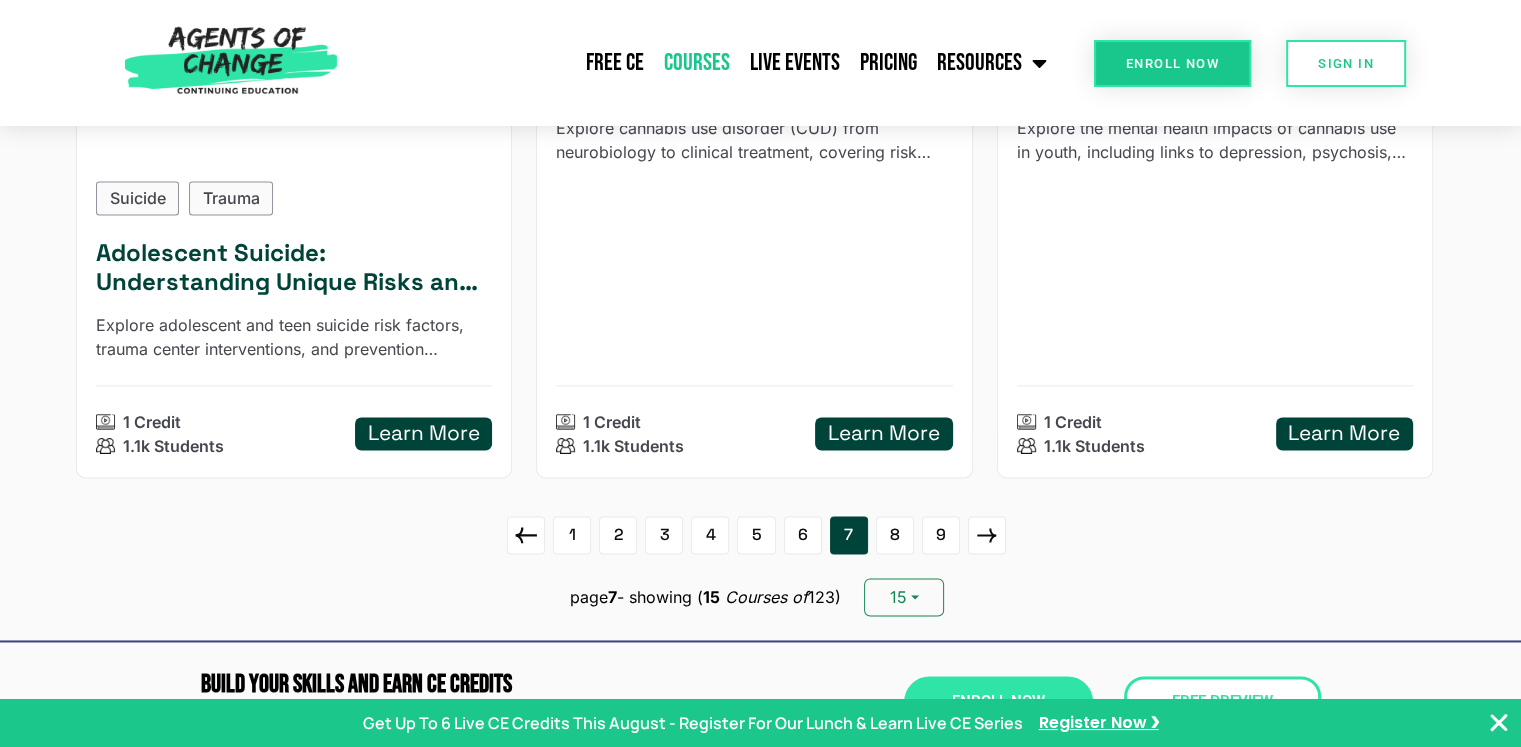 scroll, scrollTop: 2900, scrollLeft: 0, axis: vertical 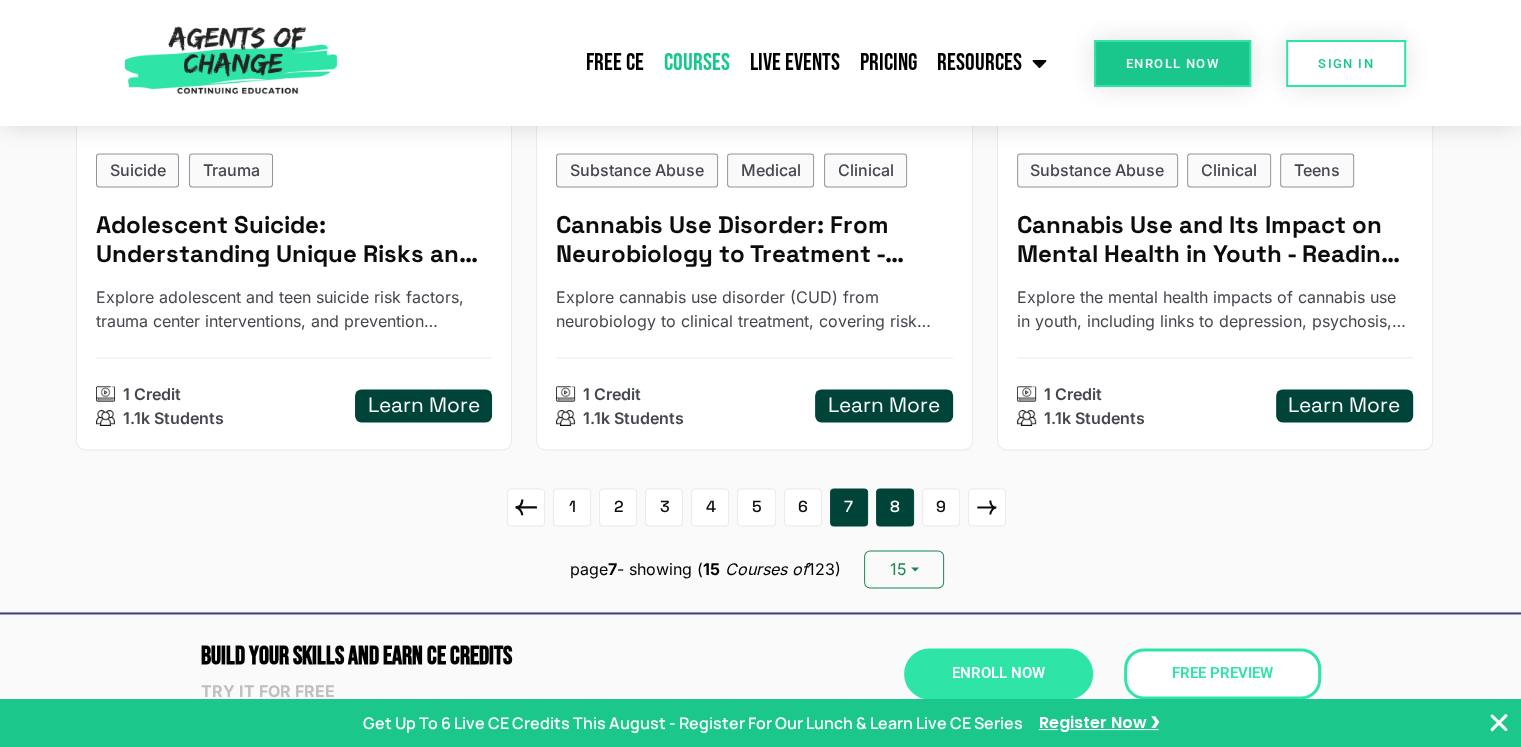 click on "8" at bounding box center [895, 507] 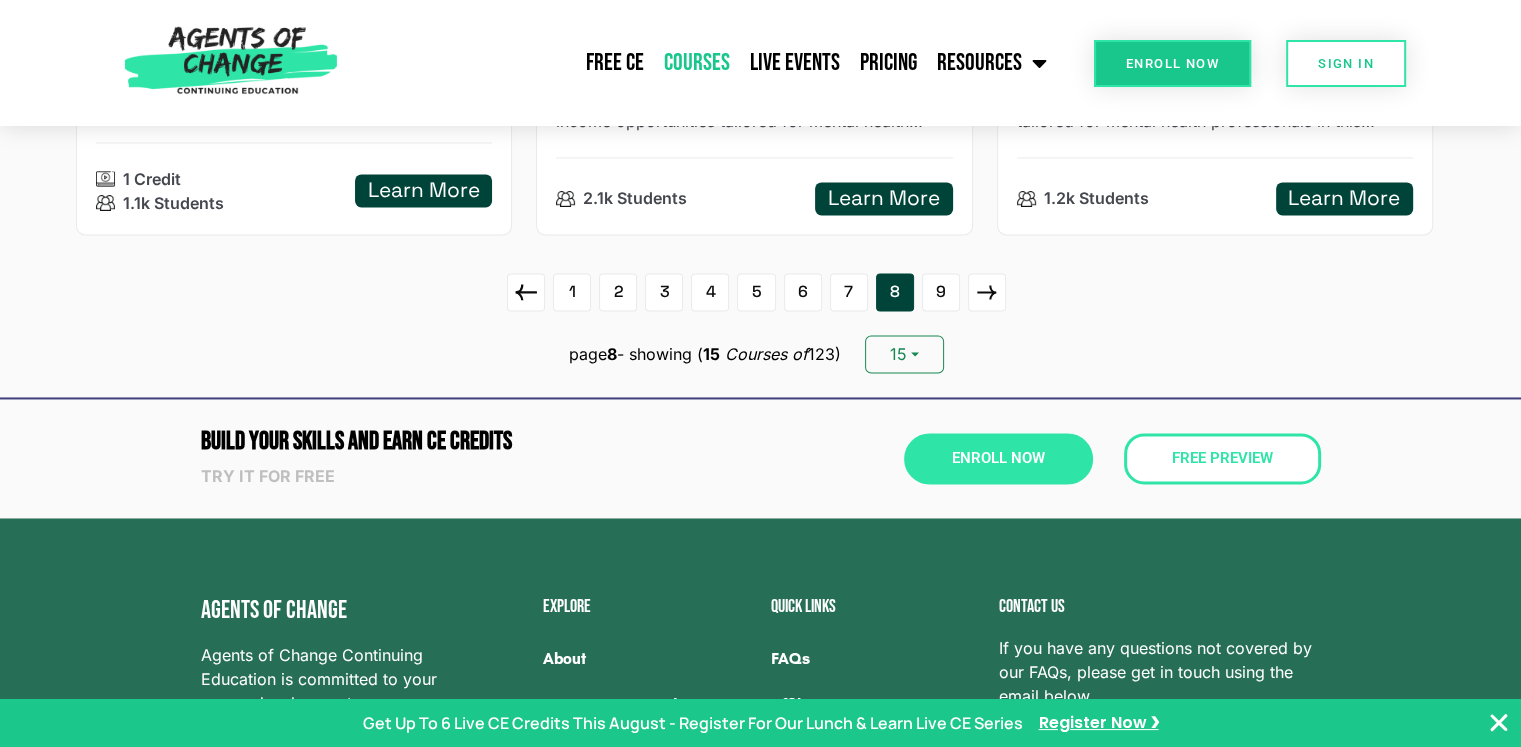 scroll, scrollTop: 2900, scrollLeft: 0, axis: vertical 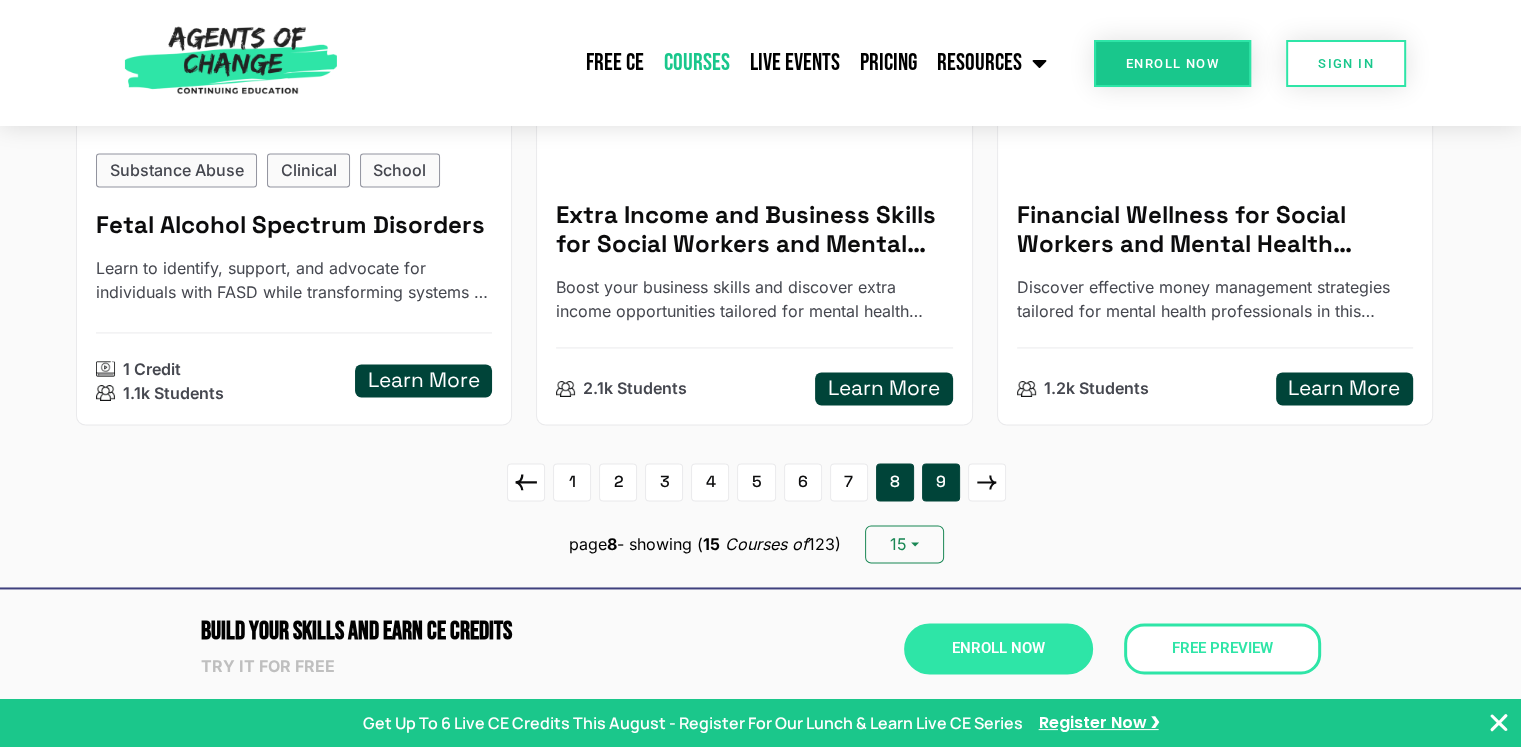 click on "9" at bounding box center (941, 482) 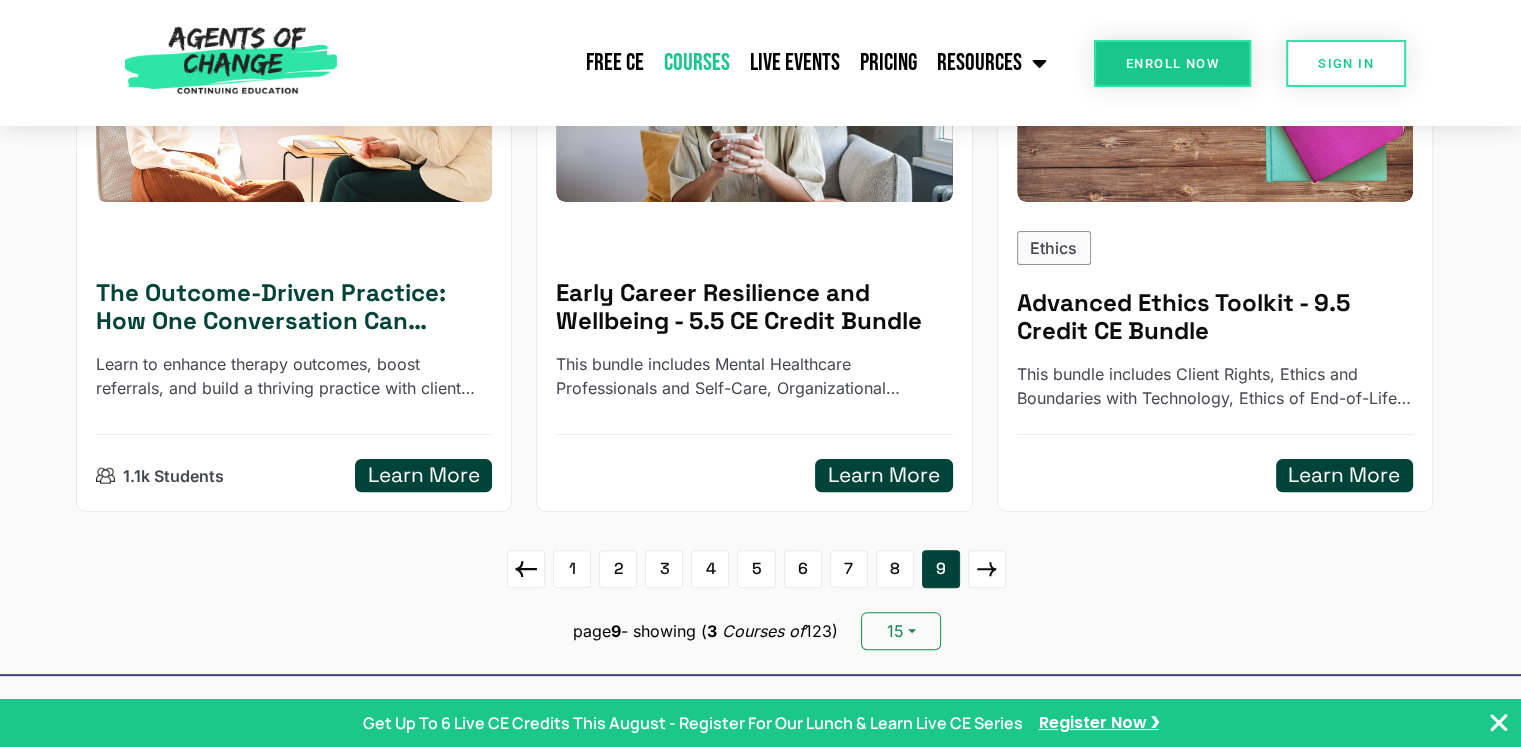 scroll, scrollTop: 500, scrollLeft: 0, axis: vertical 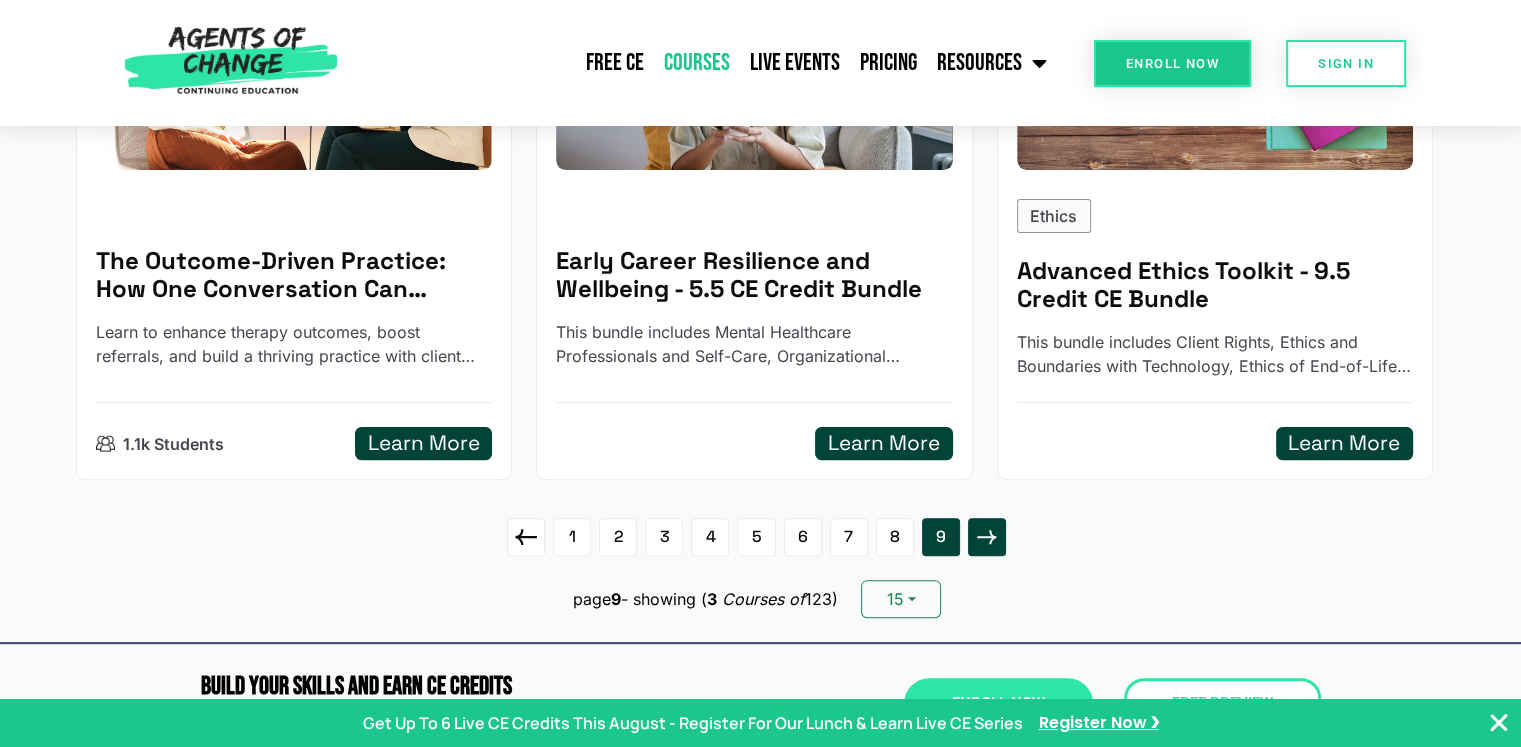 click 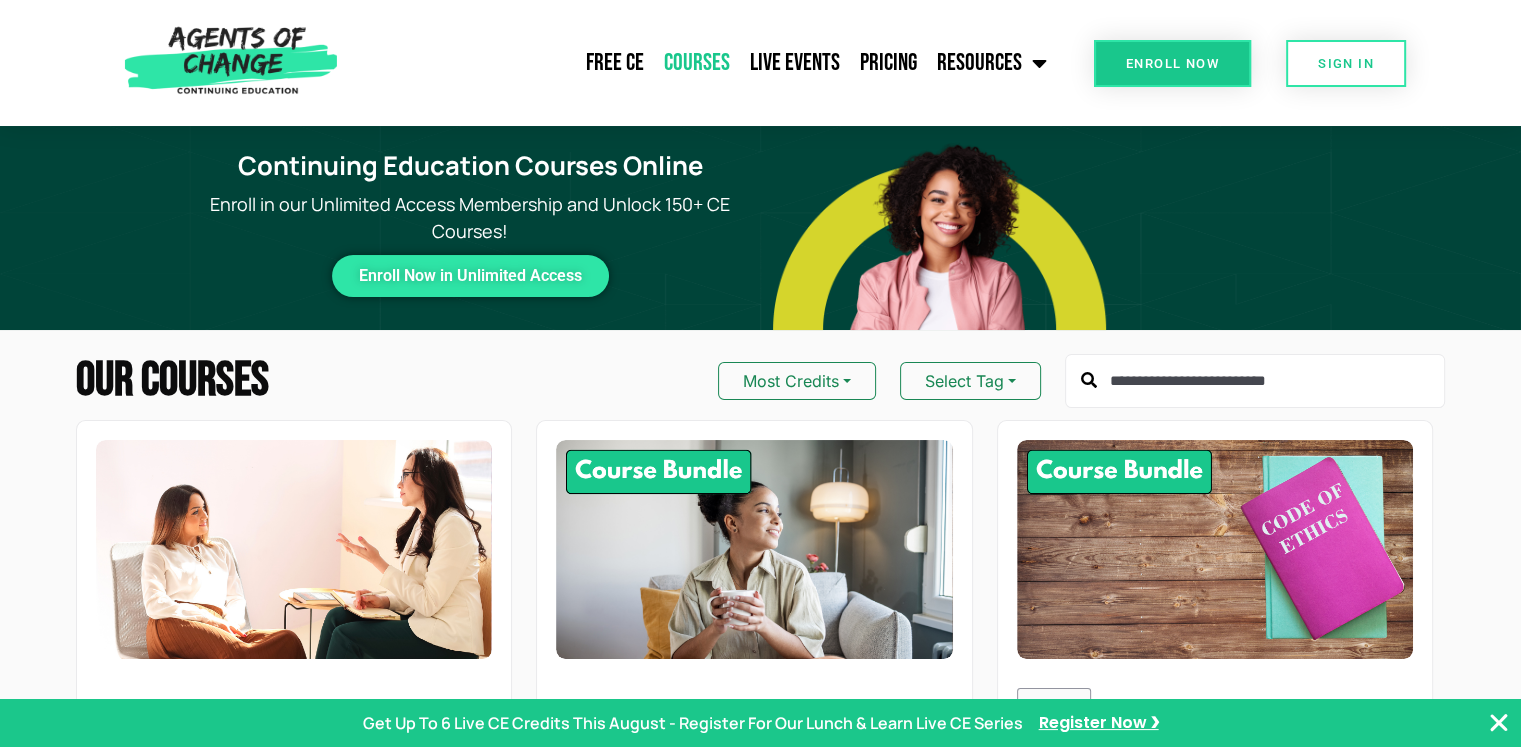 scroll, scrollTop: 0, scrollLeft: 0, axis: both 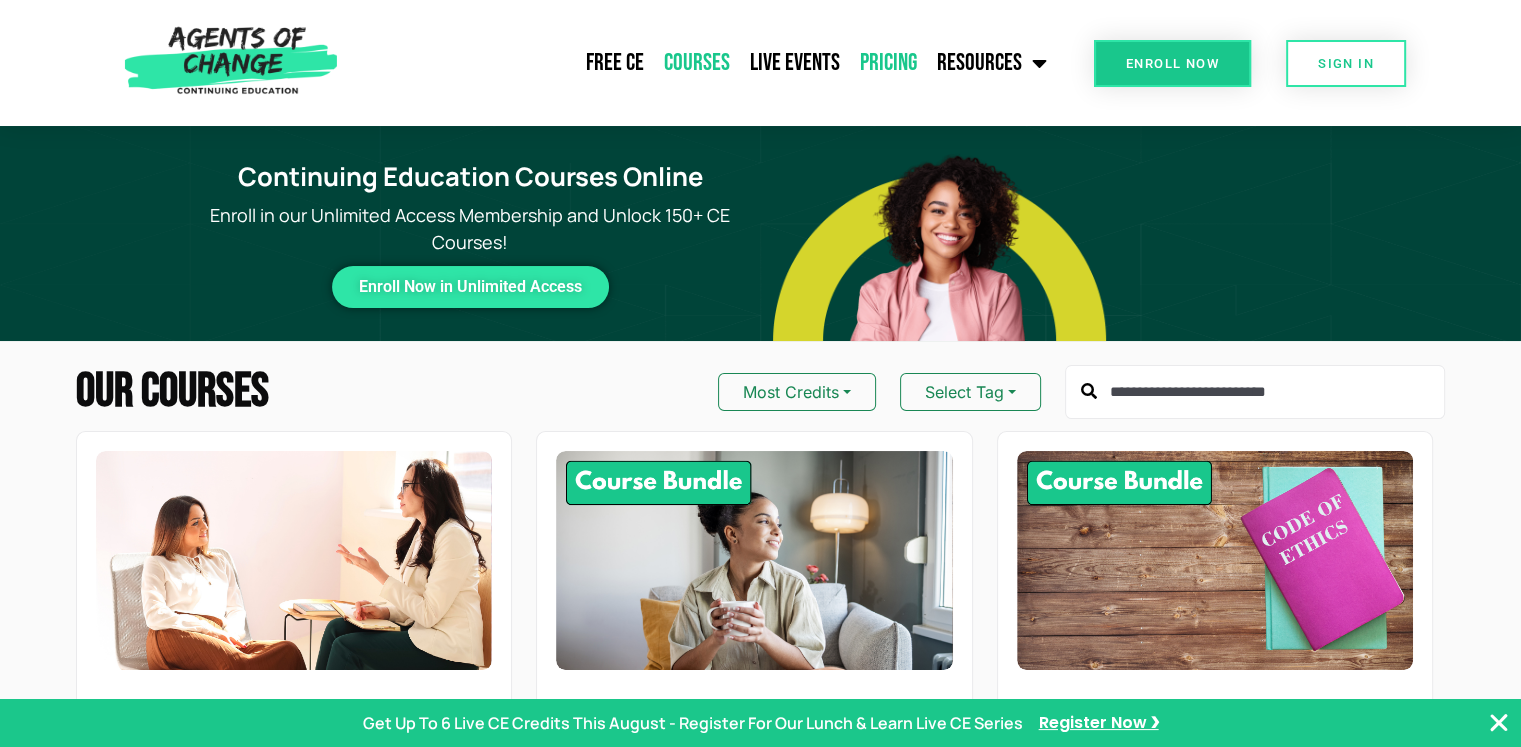 click on "Pricing" 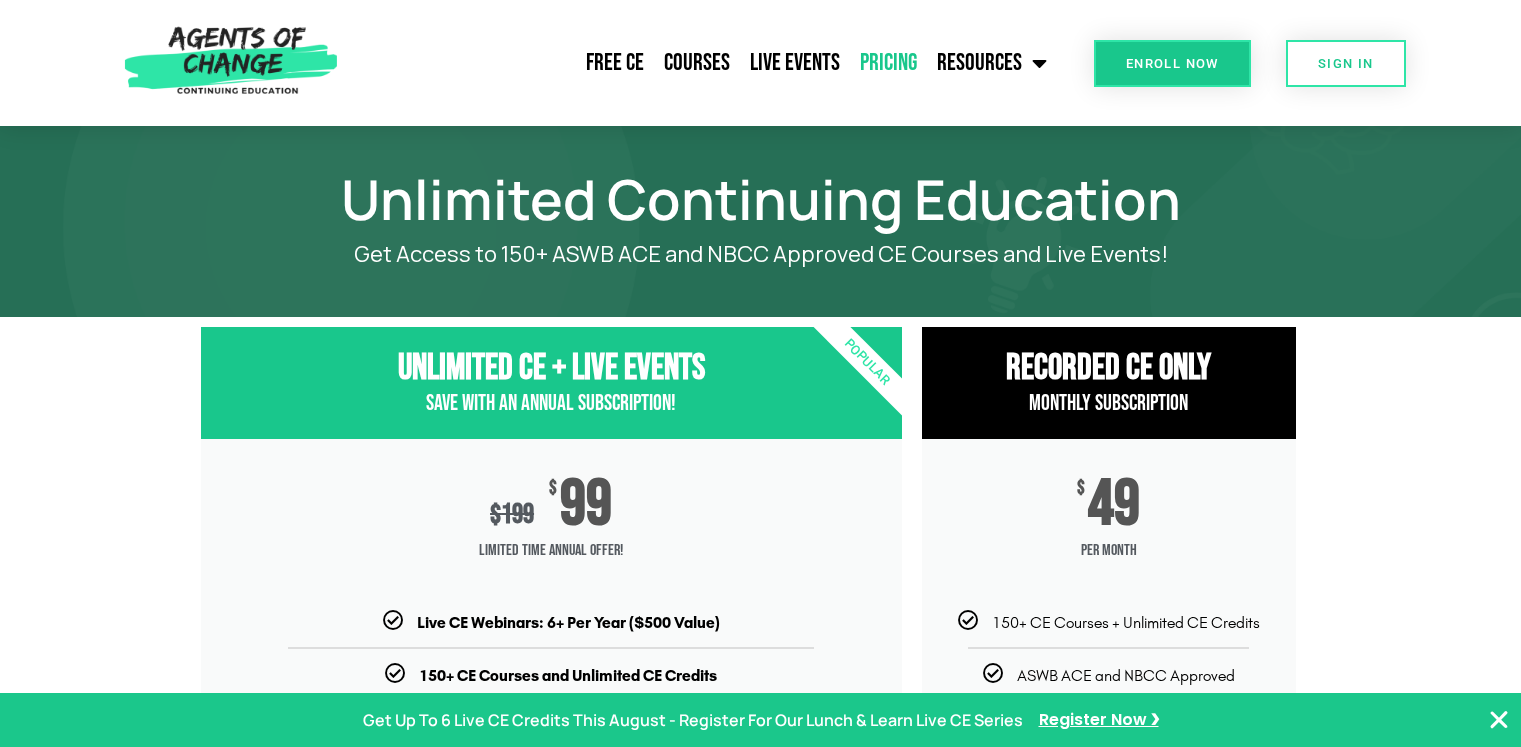 scroll, scrollTop: 0, scrollLeft: 0, axis: both 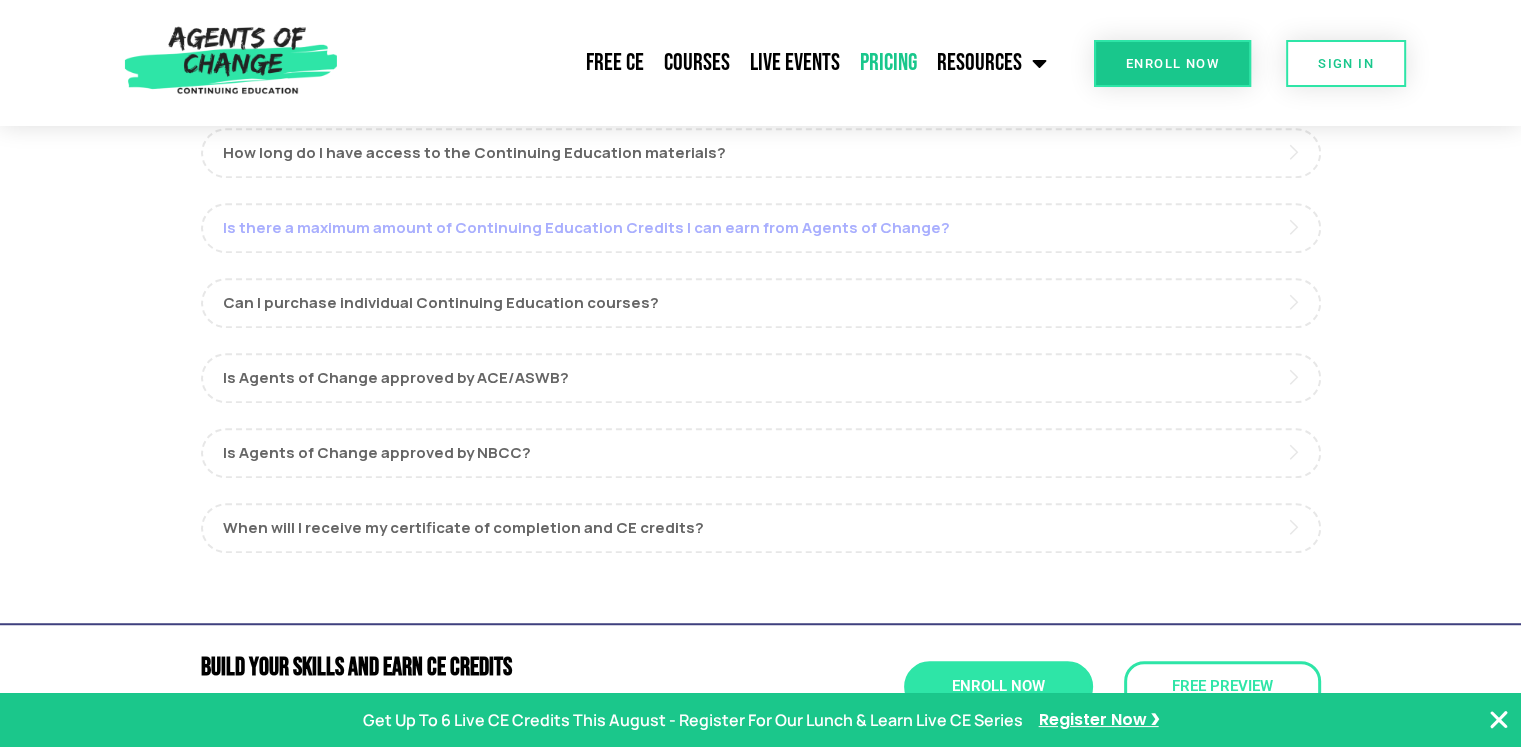 click on "Is there a maximum amount of Continuing Education Credits I can earn from Agents of Change?" at bounding box center (761, 228) 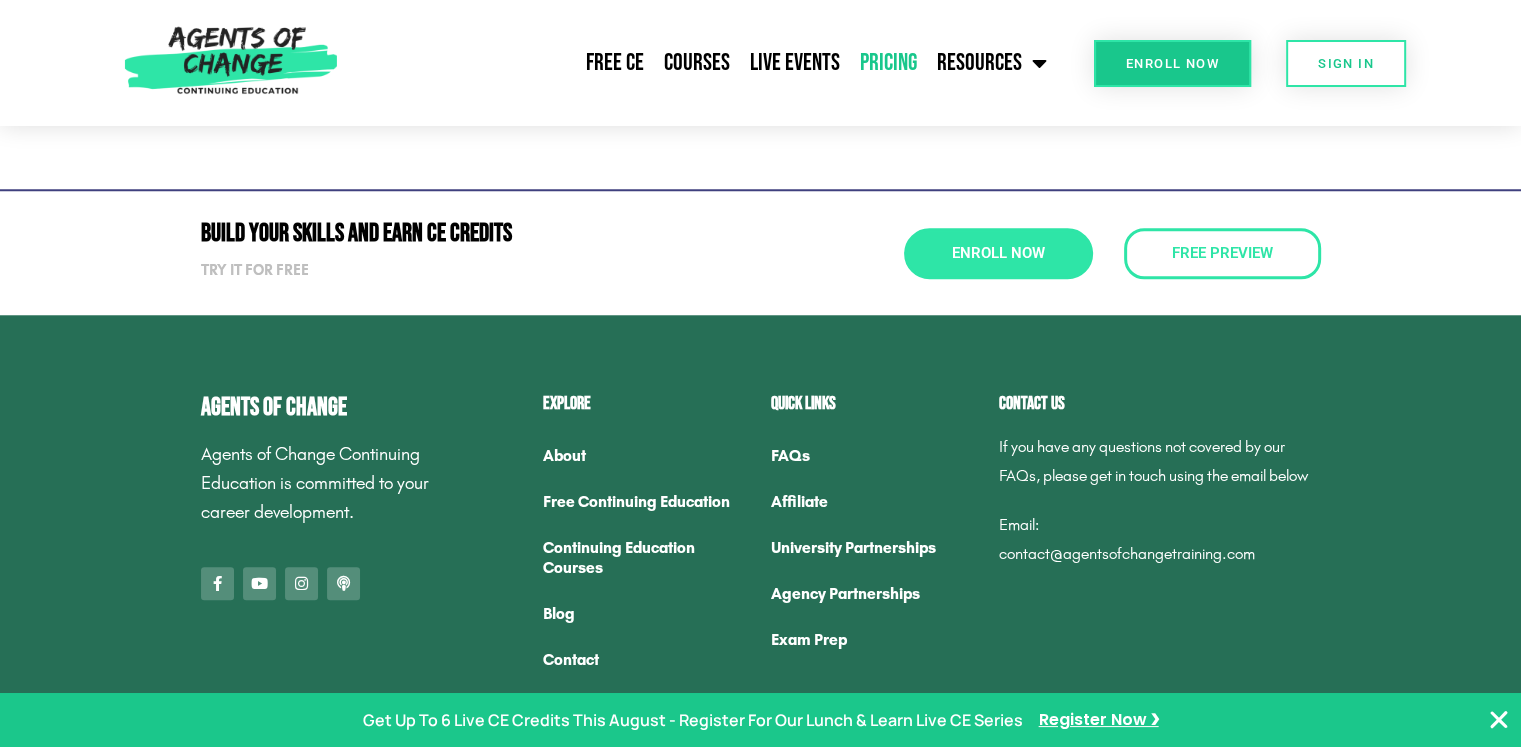 scroll, scrollTop: 1800, scrollLeft: 0, axis: vertical 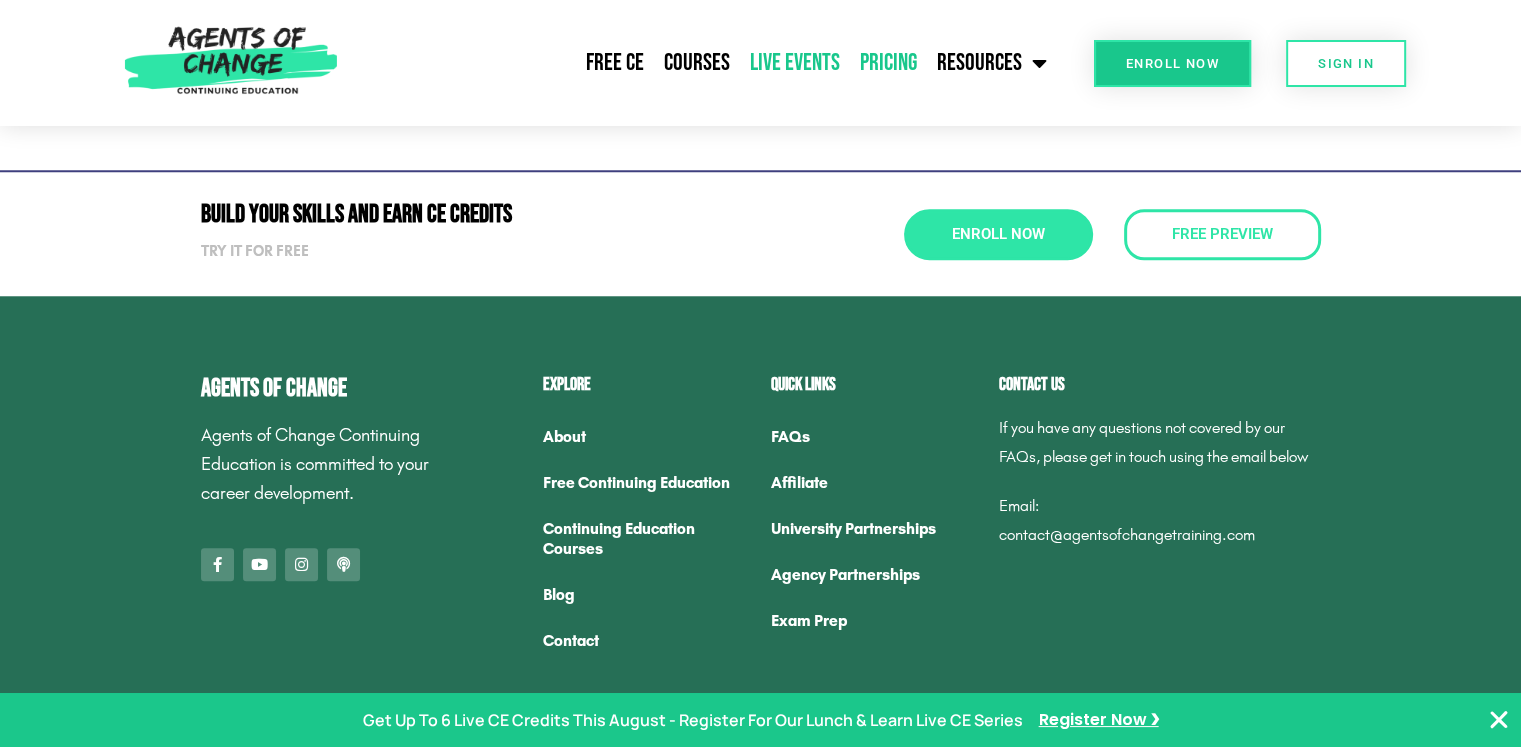 click on "Live Events" 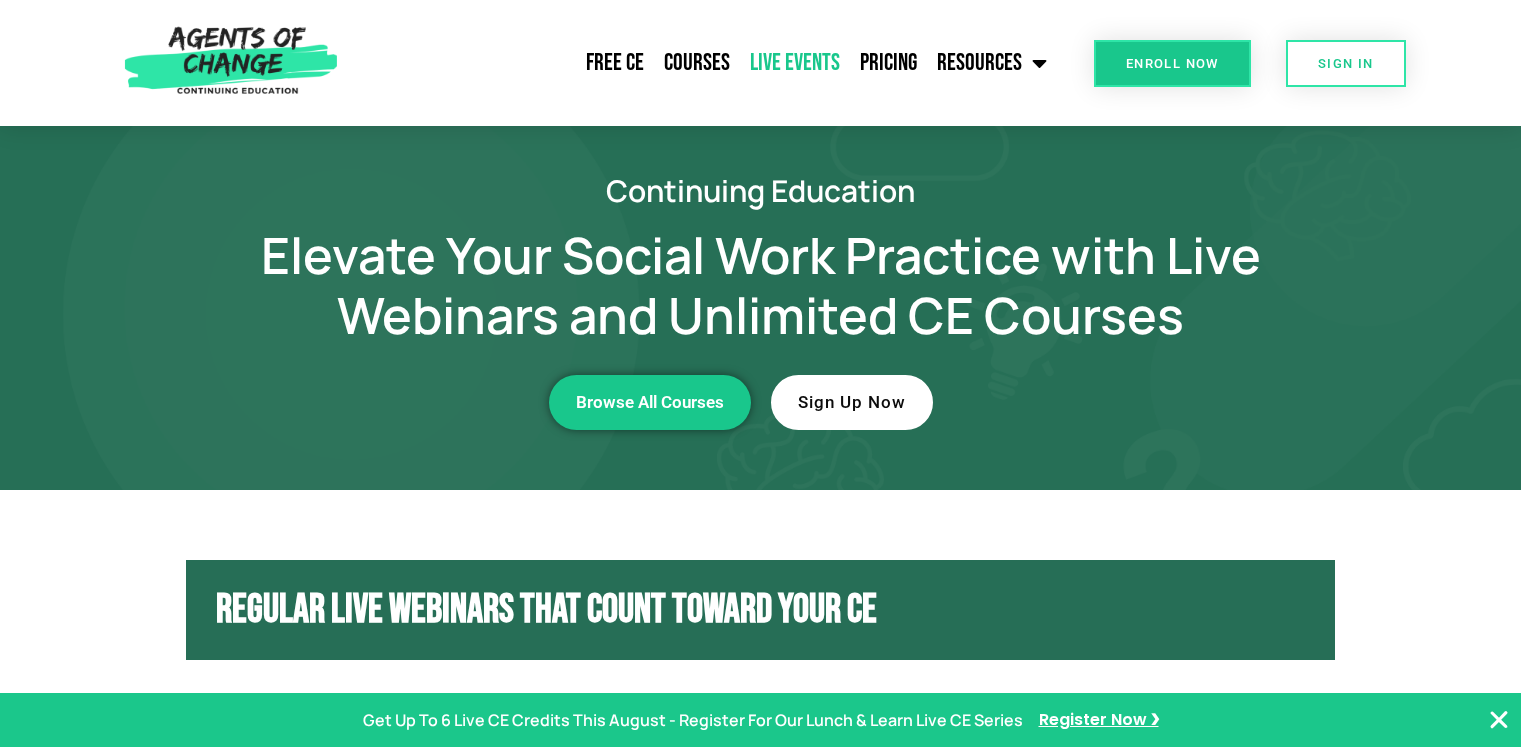 scroll, scrollTop: 0, scrollLeft: 0, axis: both 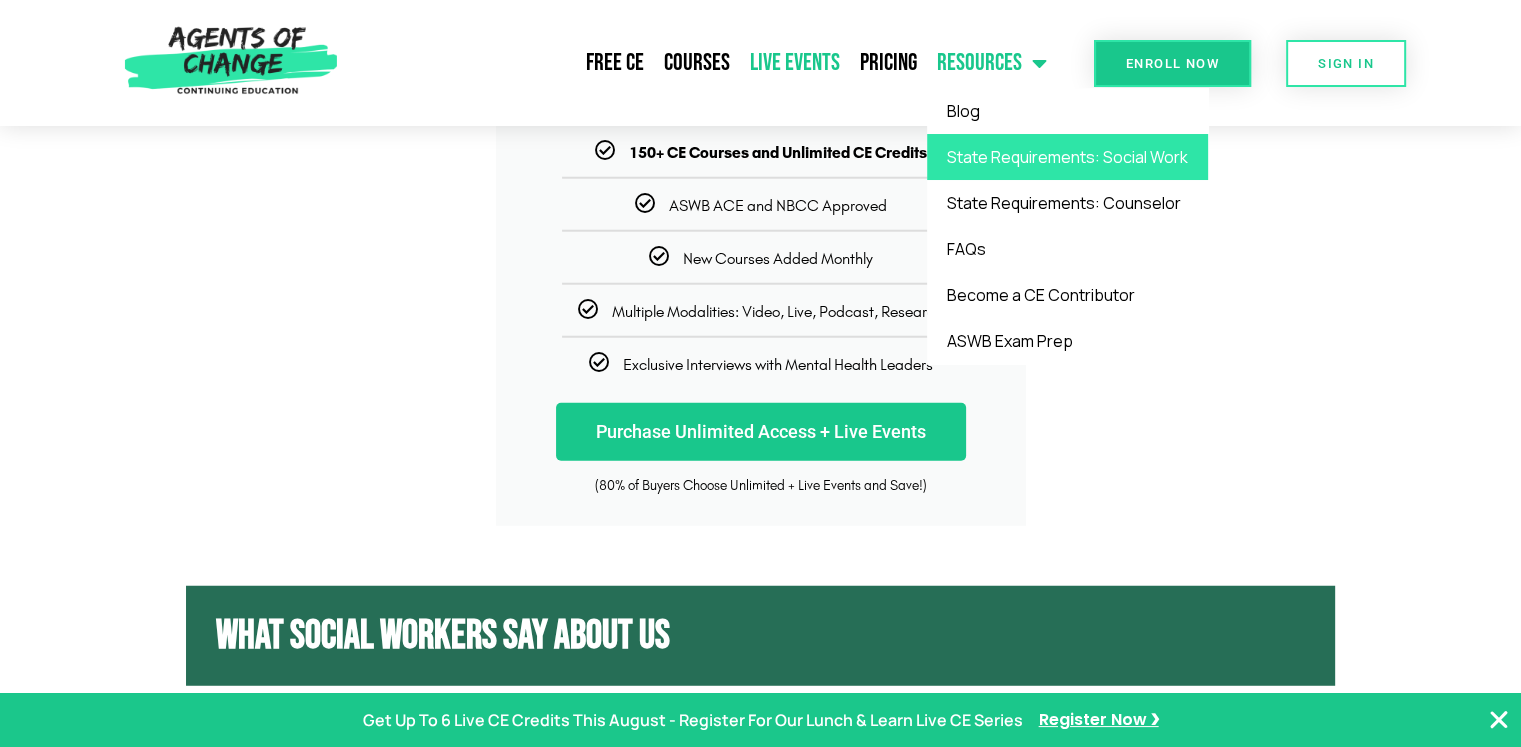 click on "State Requirements: Social Work" 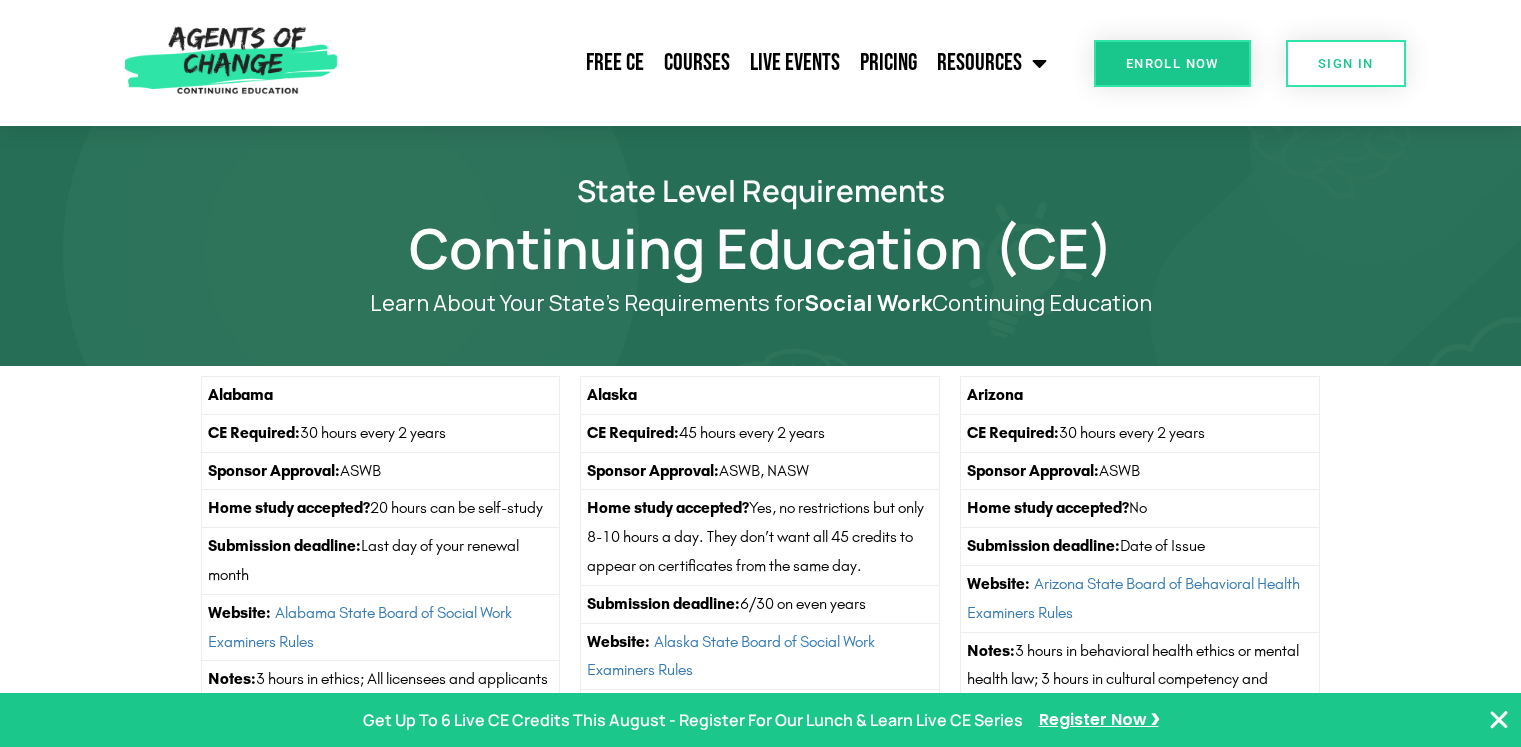 scroll, scrollTop: 0, scrollLeft: 0, axis: both 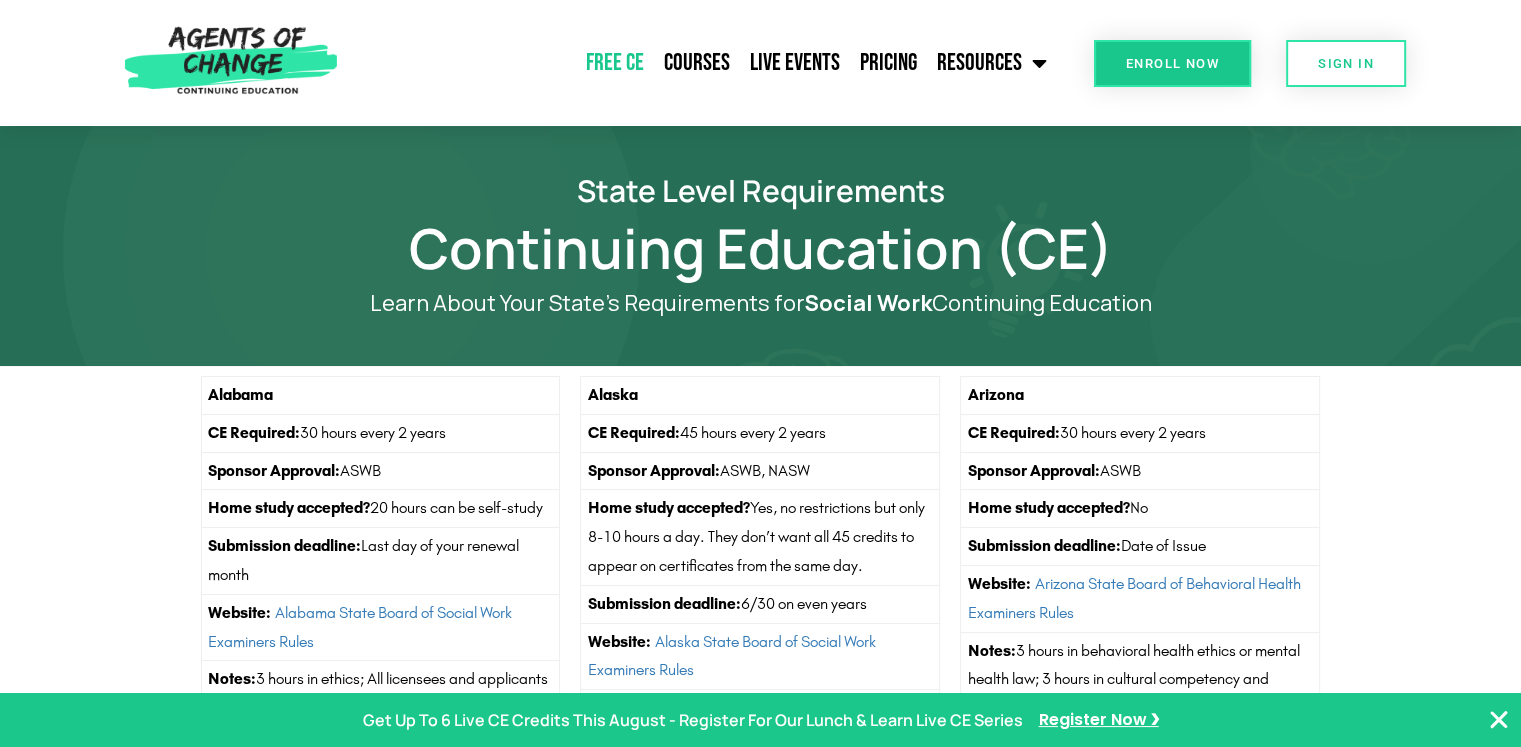 click on "Free CE" 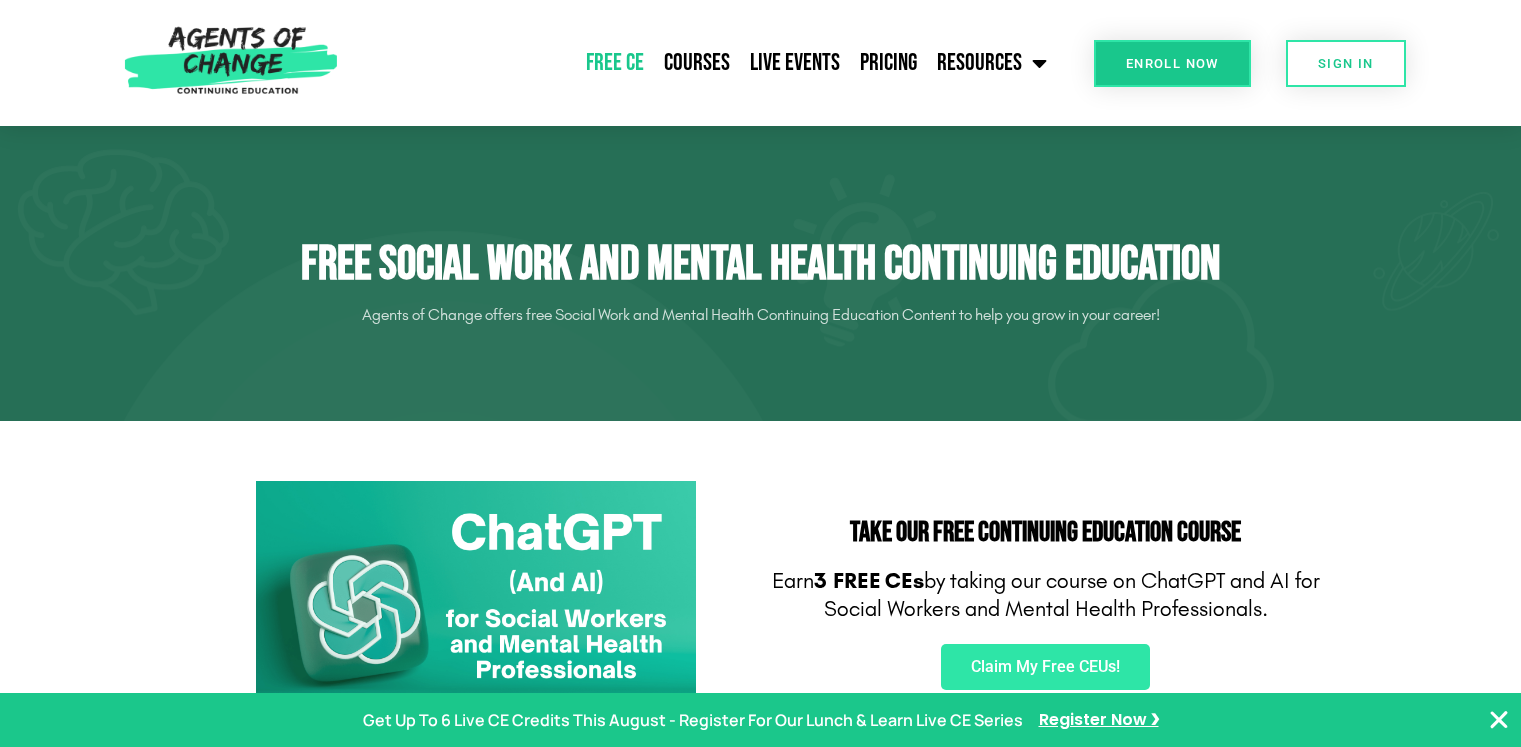scroll, scrollTop: 0, scrollLeft: 0, axis: both 